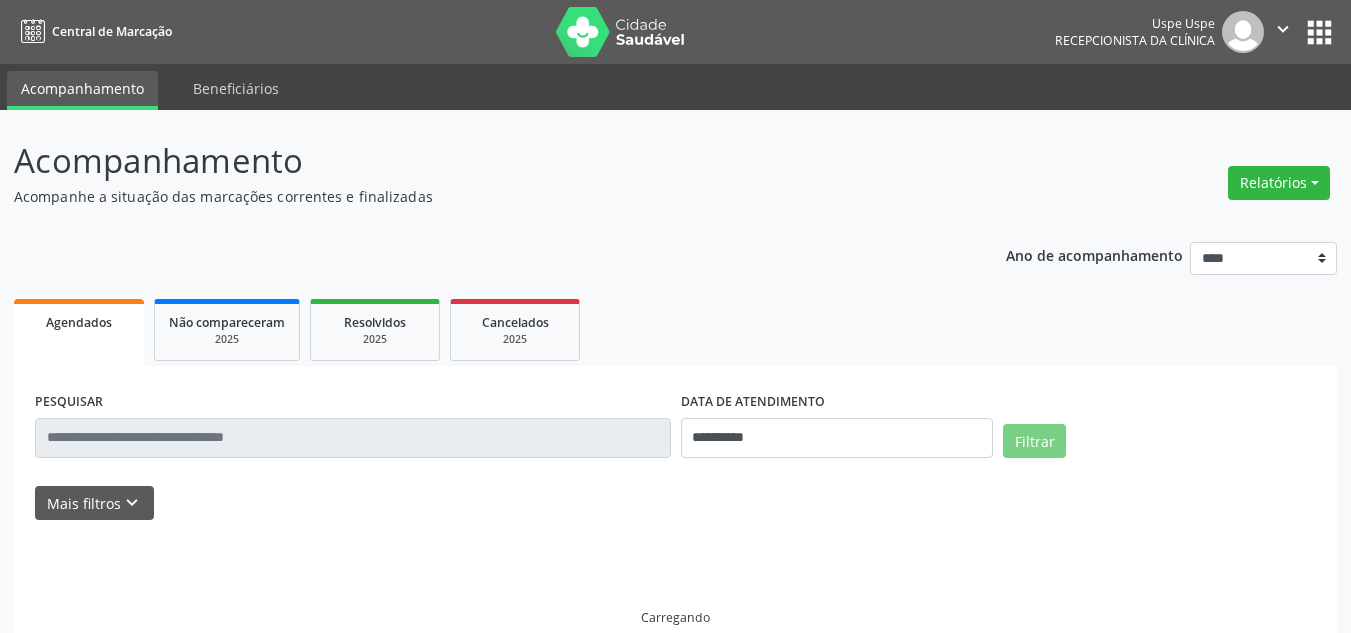scroll, scrollTop: 0, scrollLeft: 0, axis: both 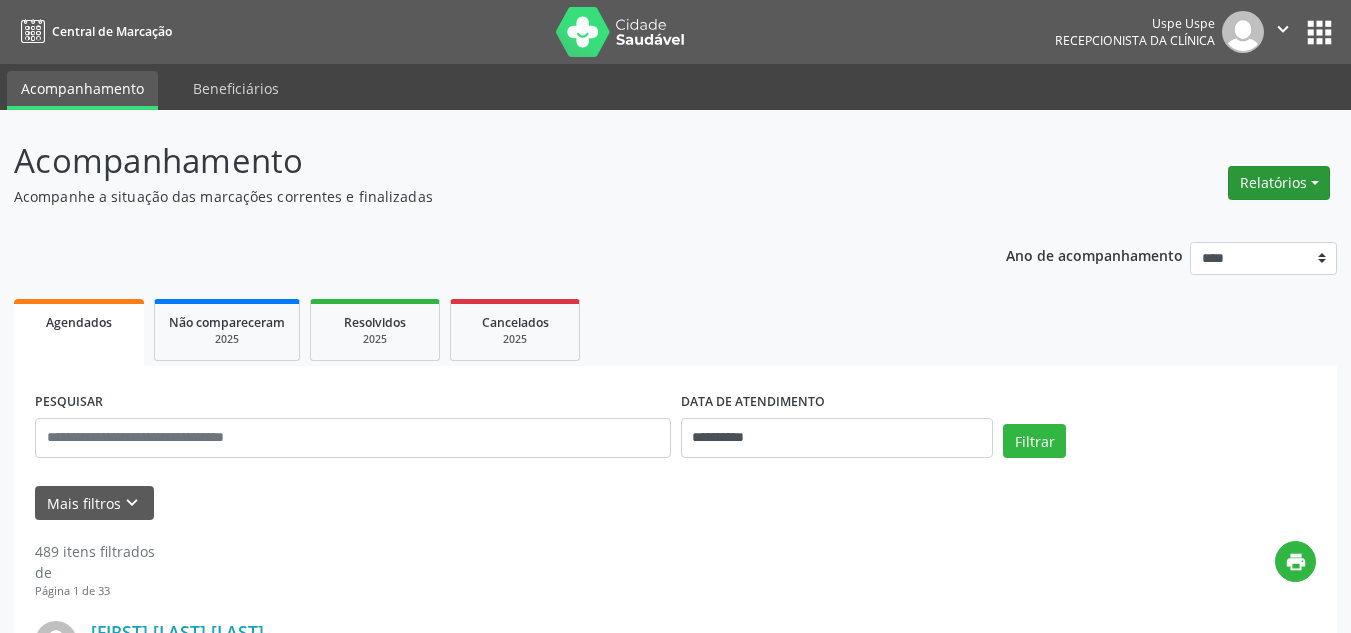 click on "Relatórios" at bounding box center [1279, 183] 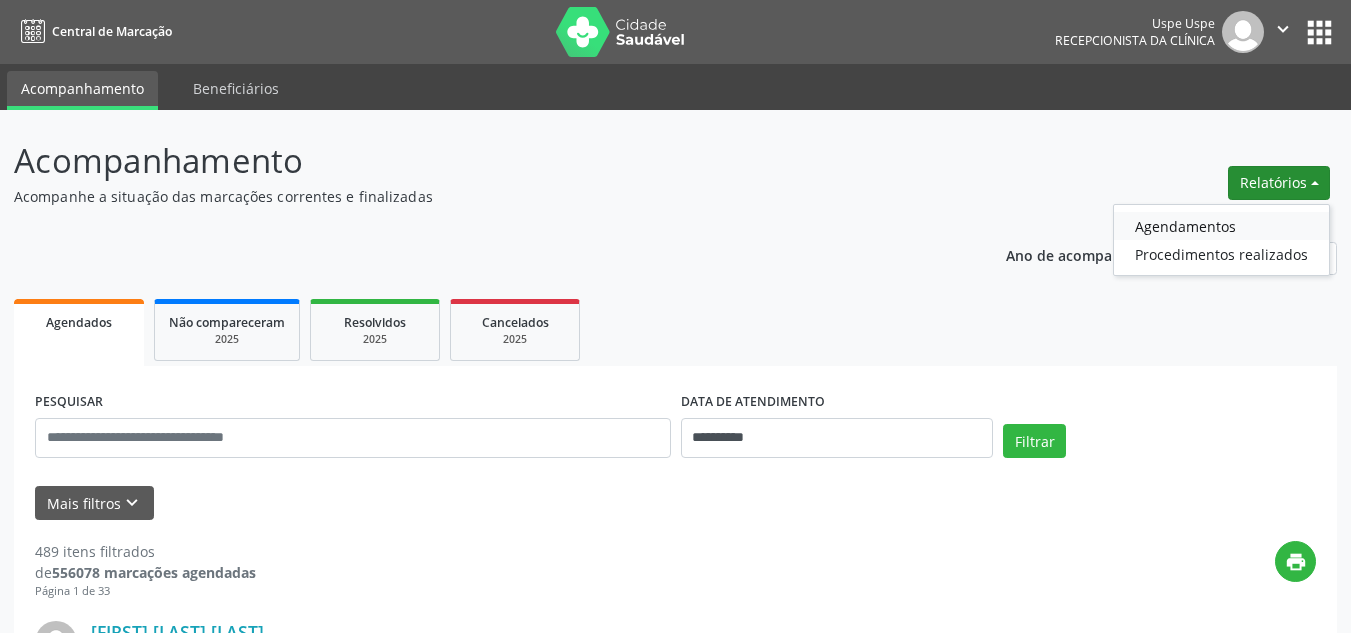 click on "Agendamentos" at bounding box center [1221, 226] 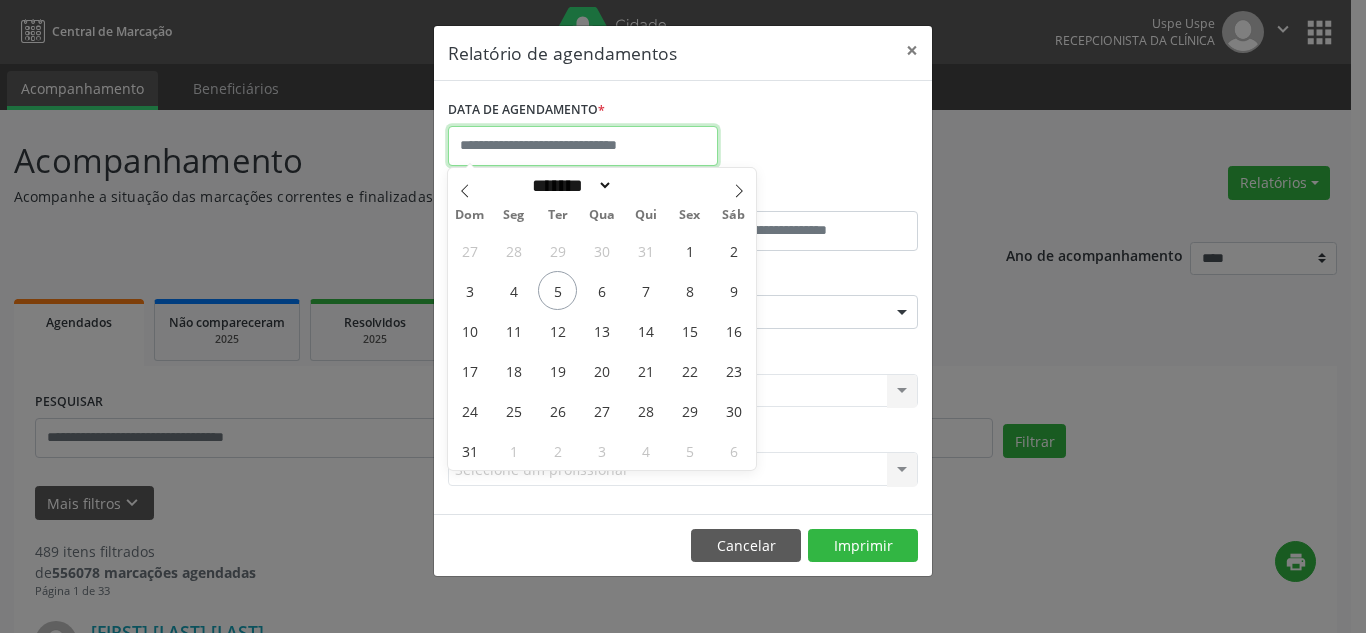 click at bounding box center (583, 146) 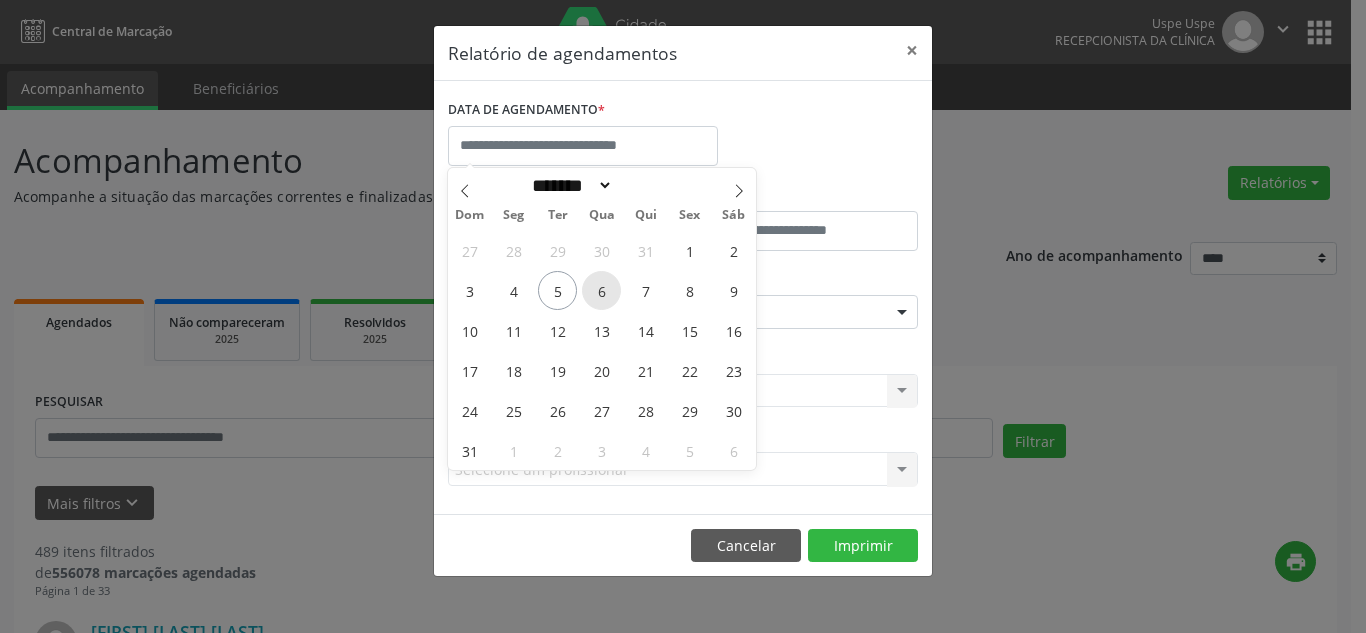 click on "6" at bounding box center [601, 290] 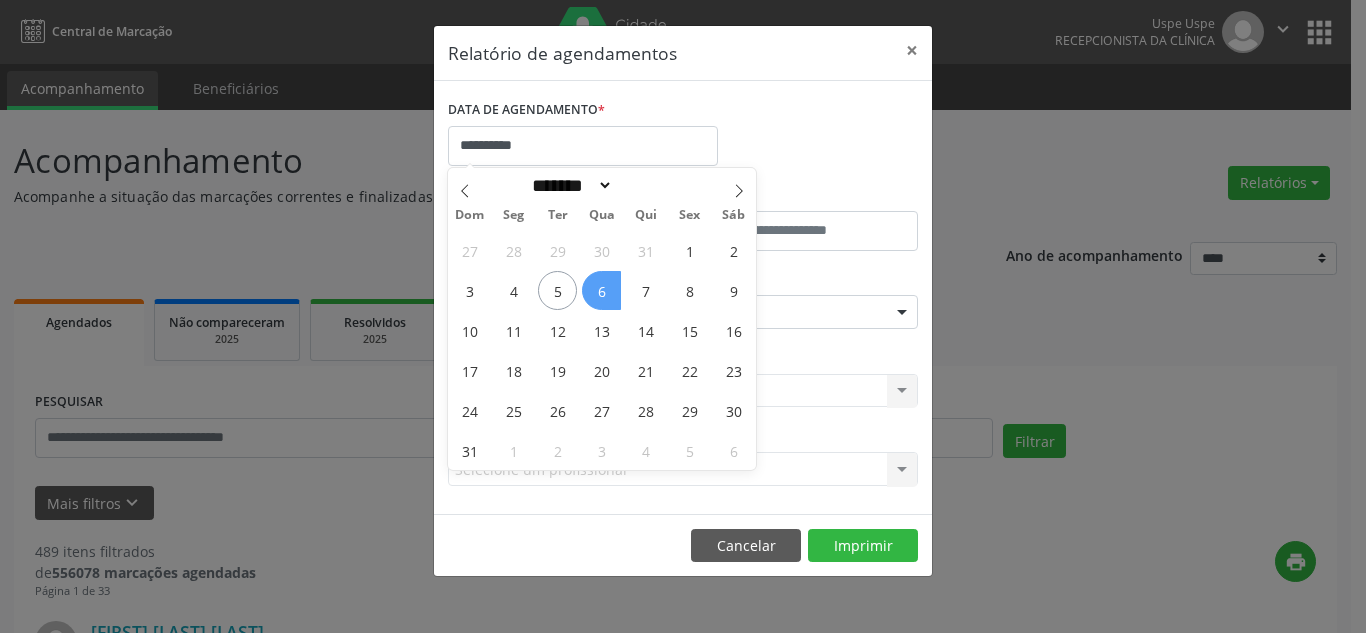 click on "6" at bounding box center (601, 290) 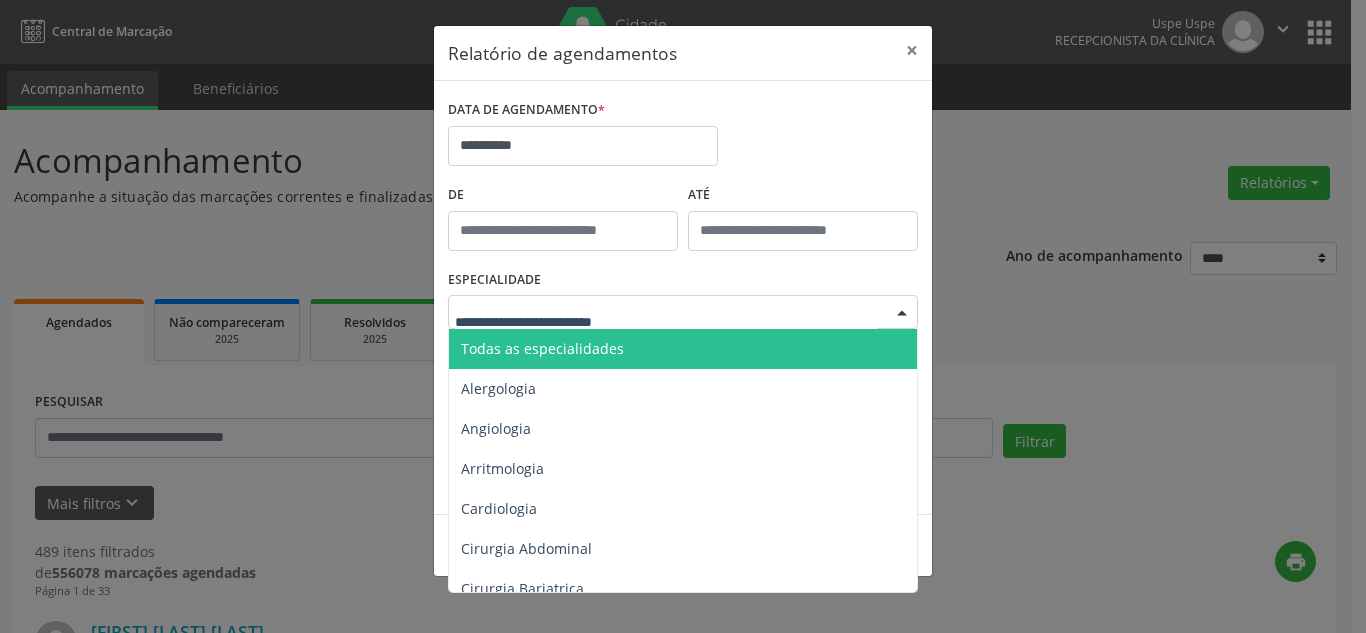 click on "Todas as especialidades" at bounding box center [542, 348] 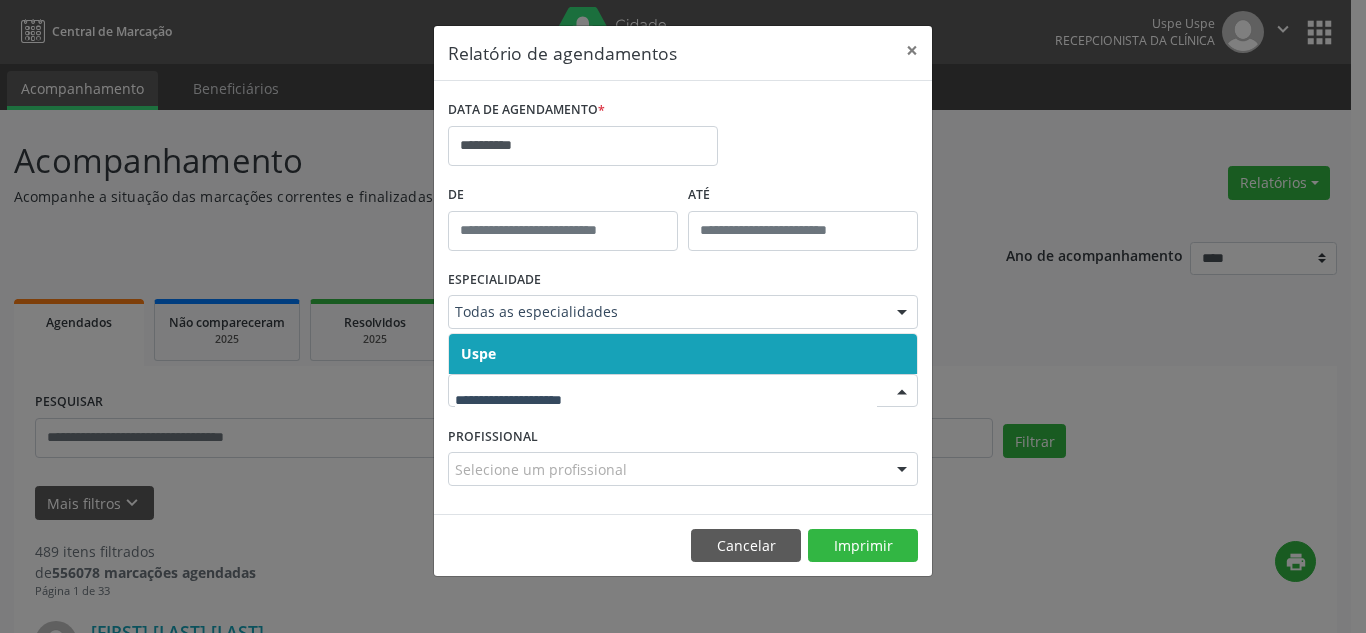 click on "Uspe" at bounding box center [683, 354] 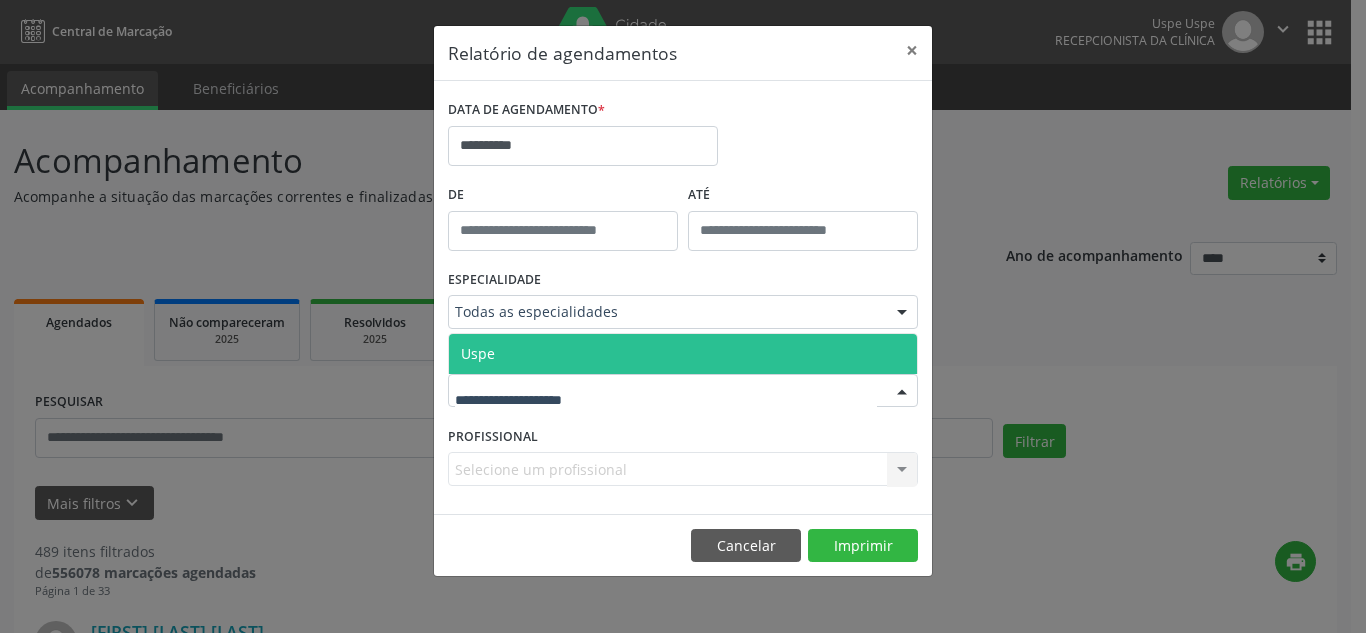 click on "Uspe" at bounding box center (683, 354) 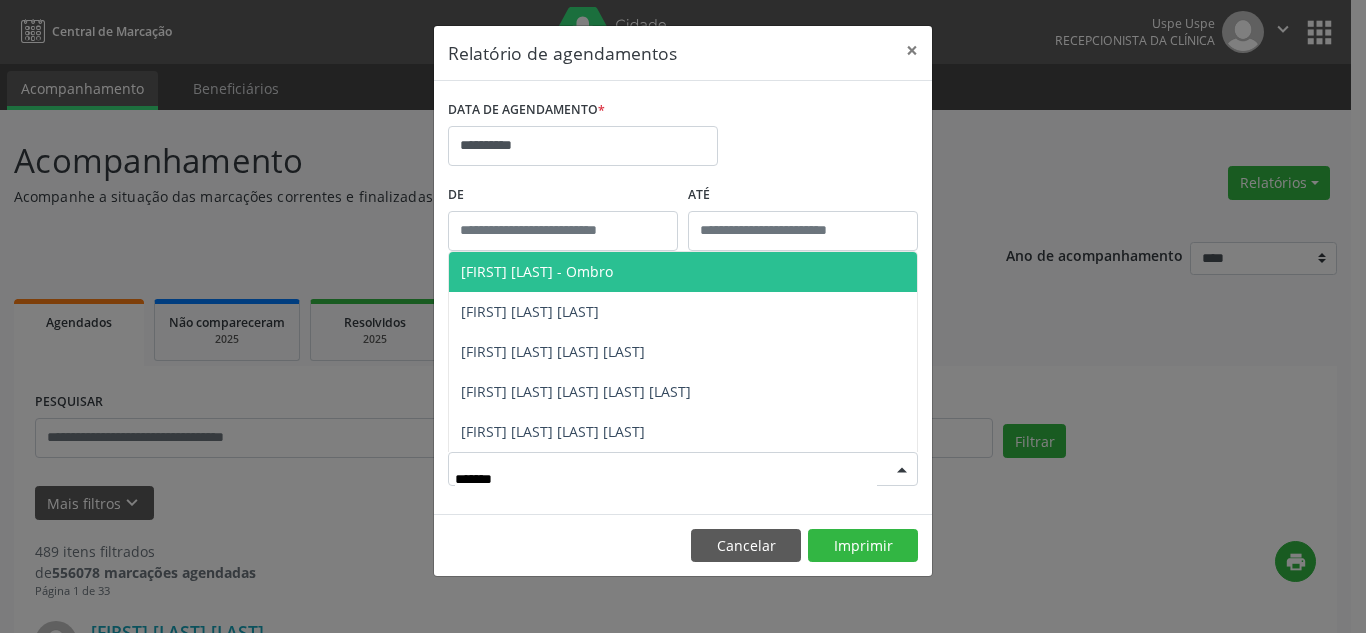 type on "********" 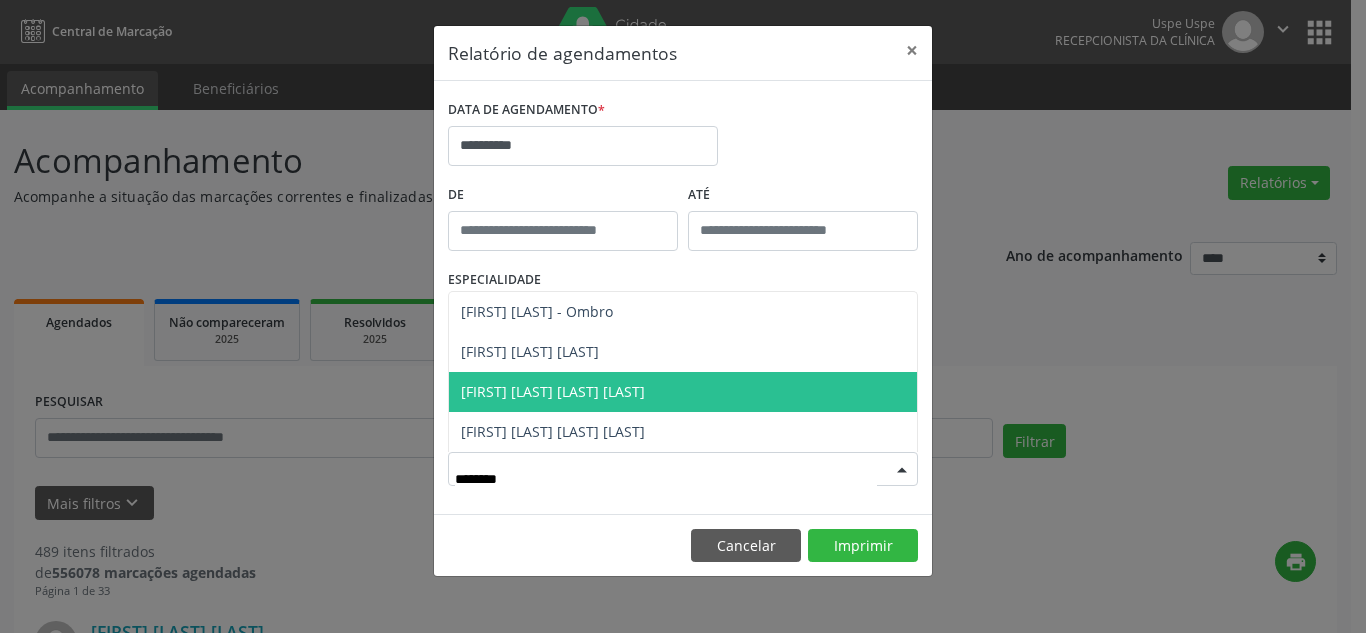 click on "[FIRST] [LAST] [LAST] [LAST]" at bounding box center (553, 391) 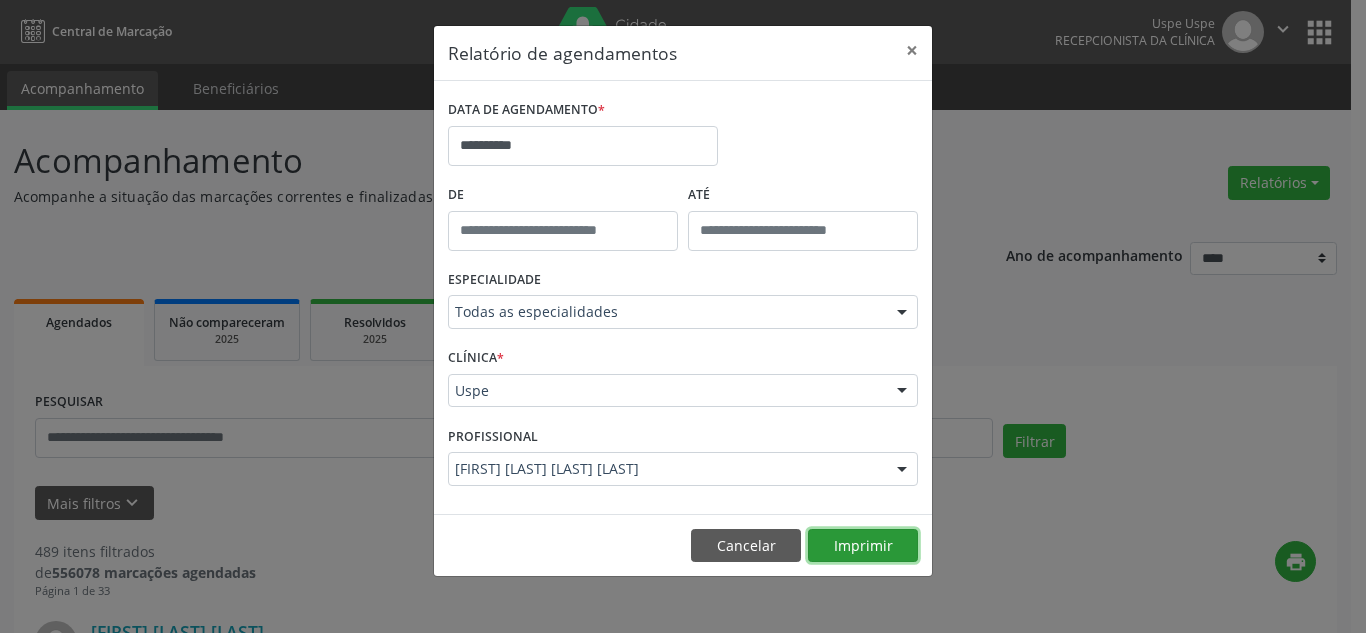 click on "Imprimir" at bounding box center [863, 546] 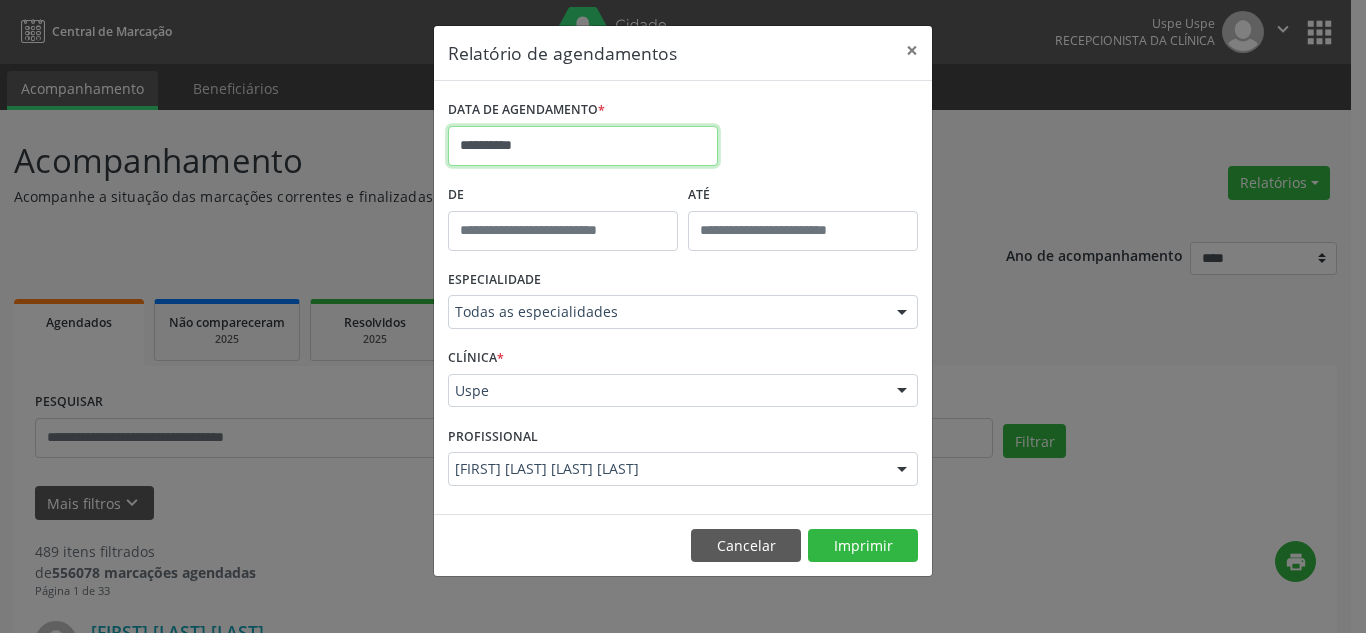 click on "**********" at bounding box center [583, 146] 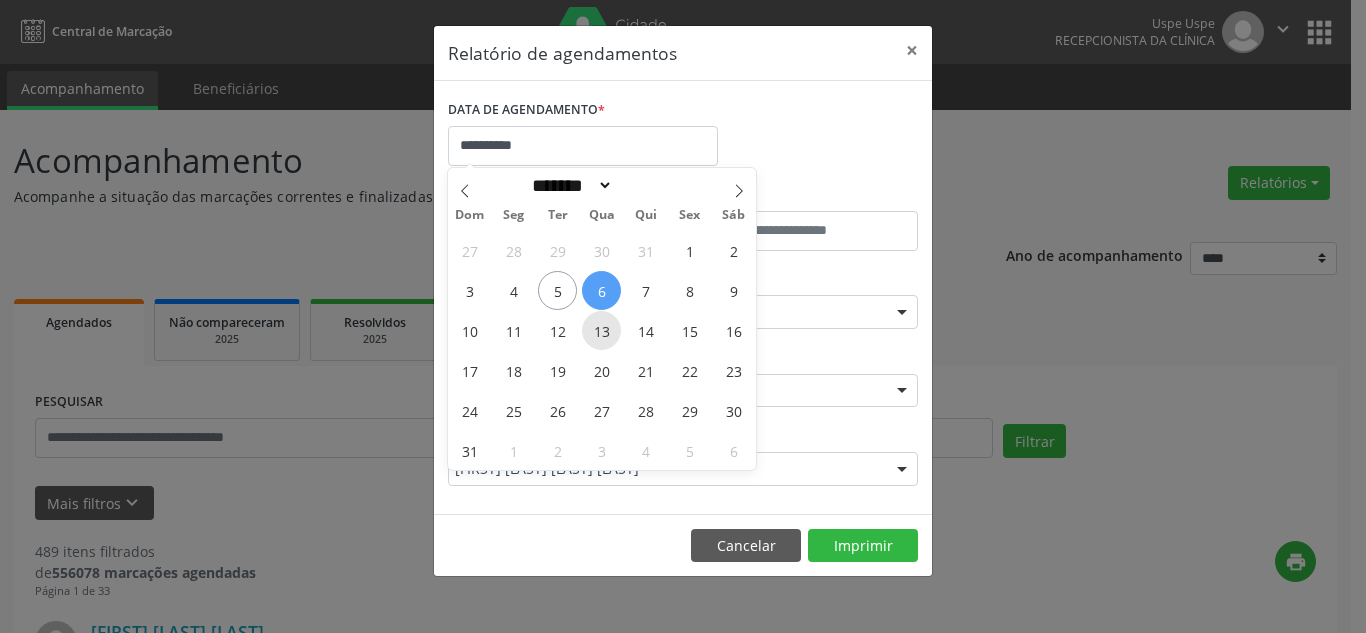click on "13" at bounding box center (601, 330) 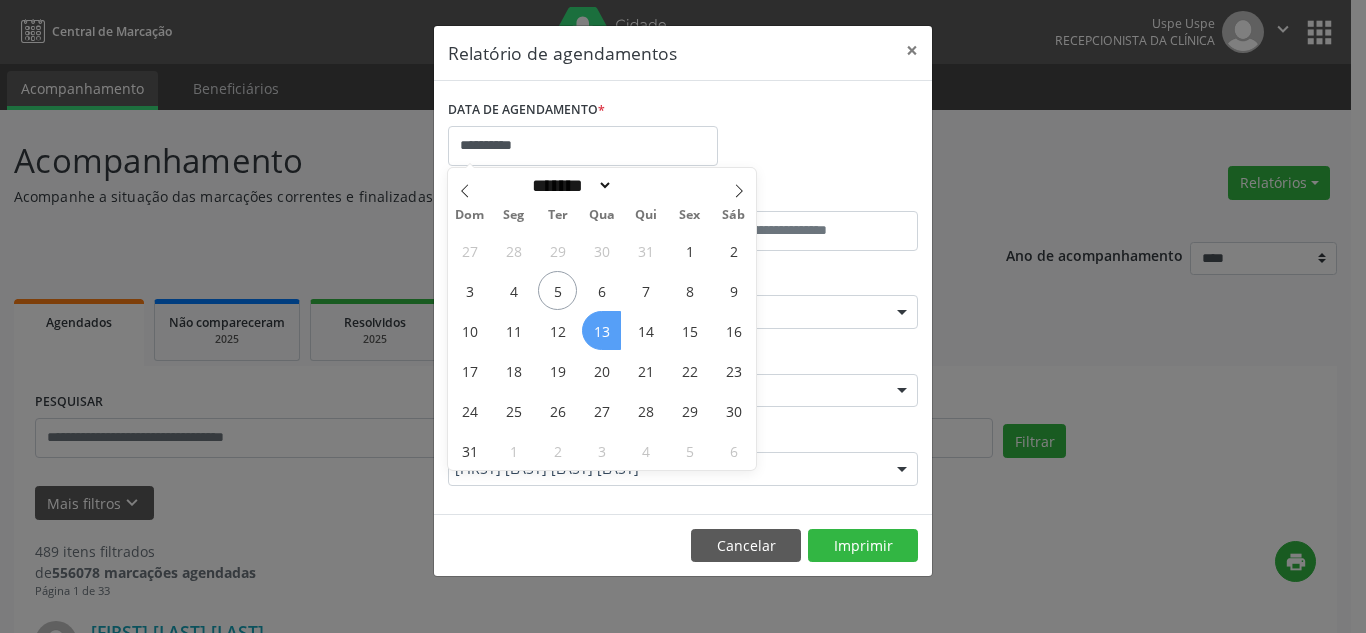 click on "13" at bounding box center [601, 330] 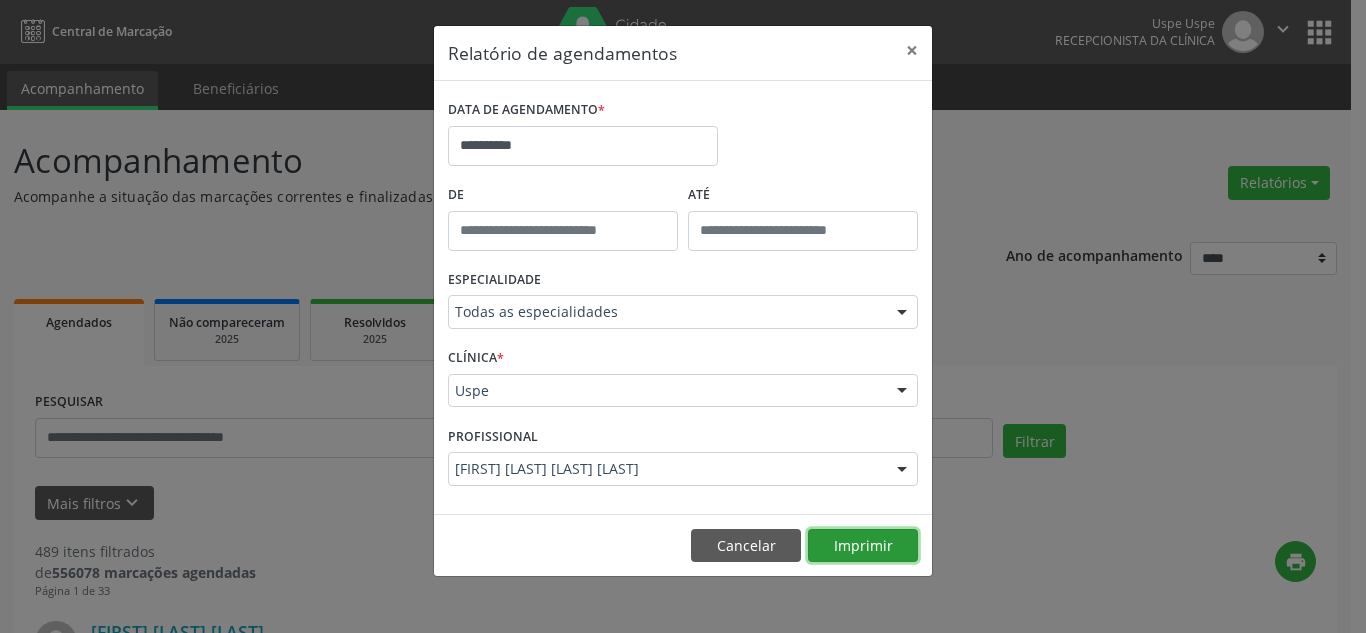 click on "Imprimir" at bounding box center [863, 546] 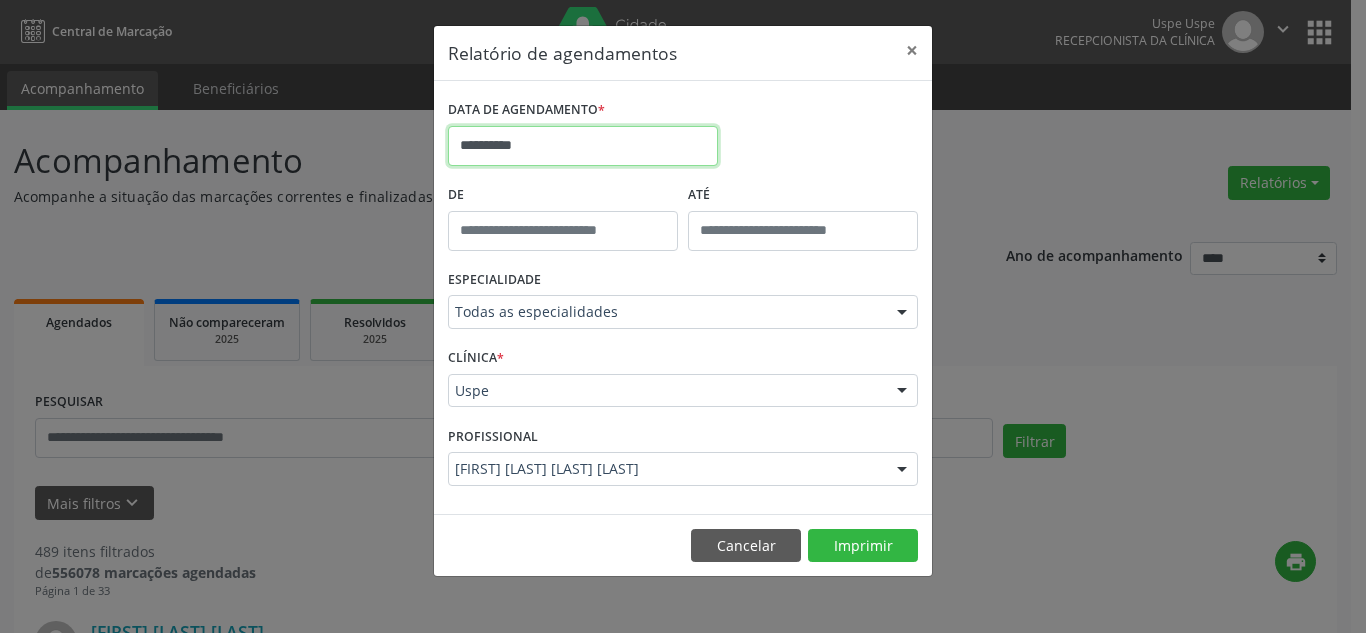 click on "**********" at bounding box center [583, 146] 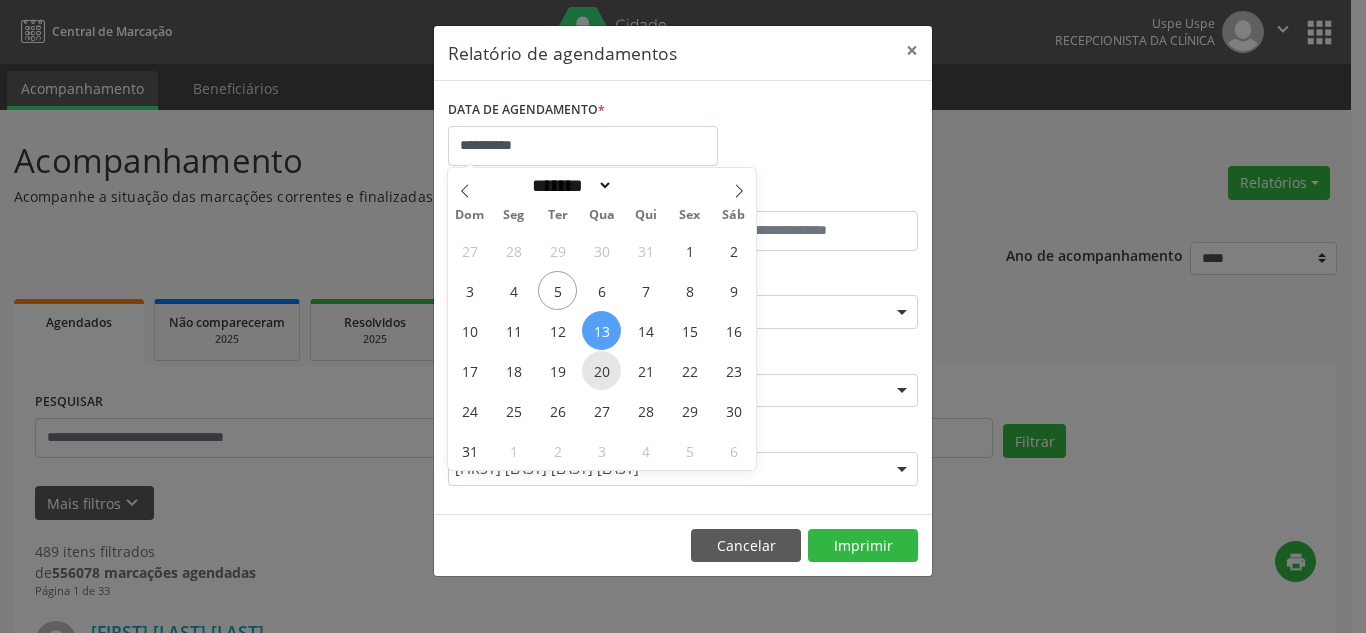 click on "20" at bounding box center (601, 370) 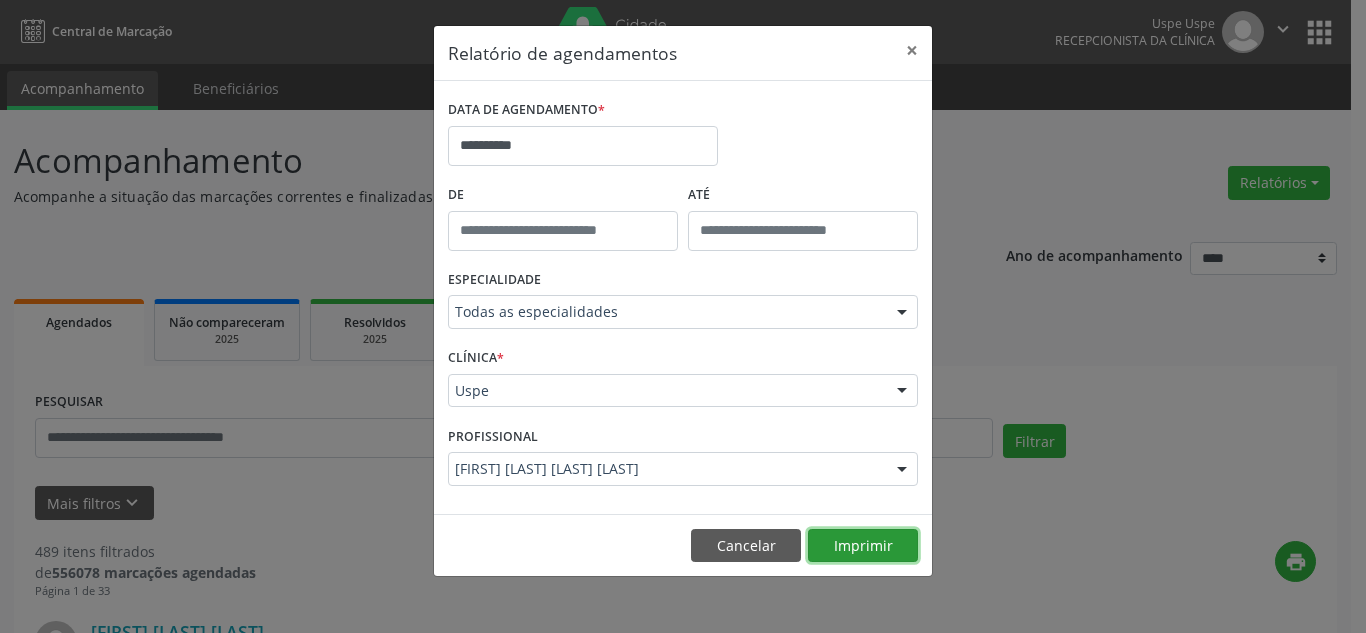 click on "Imprimir" at bounding box center [863, 546] 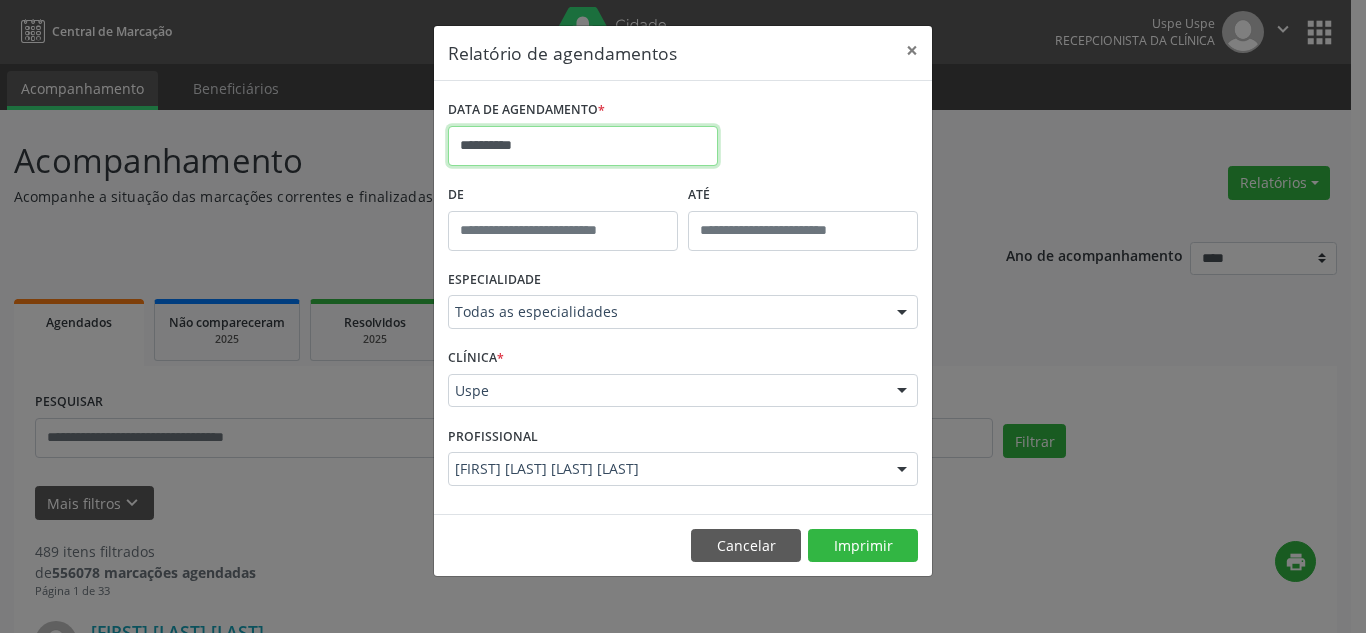 click on "**********" at bounding box center (583, 146) 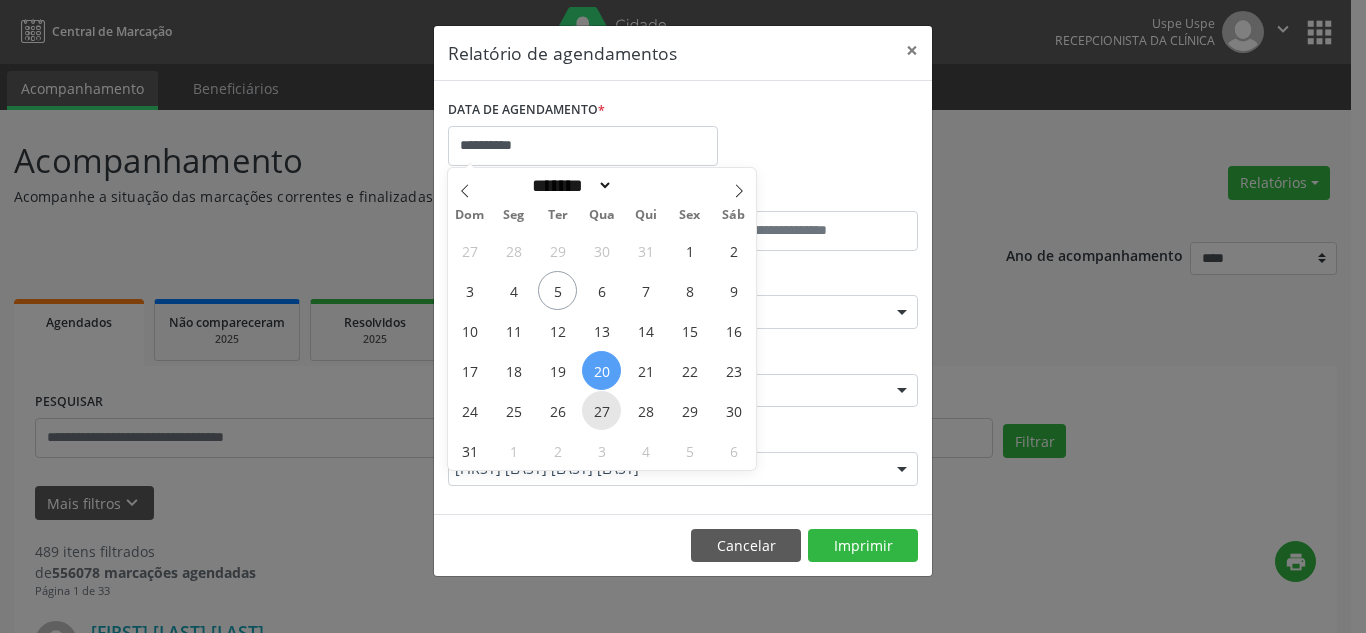 click on "27" at bounding box center [601, 410] 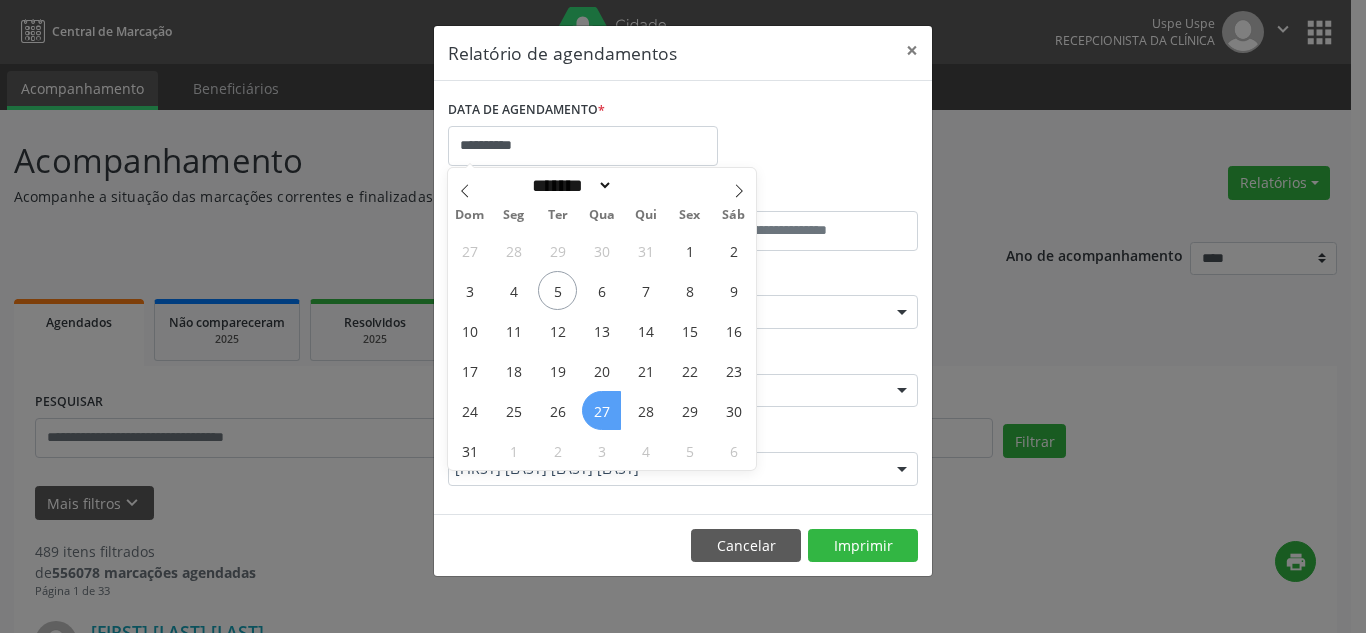 click on "27" at bounding box center (601, 410) 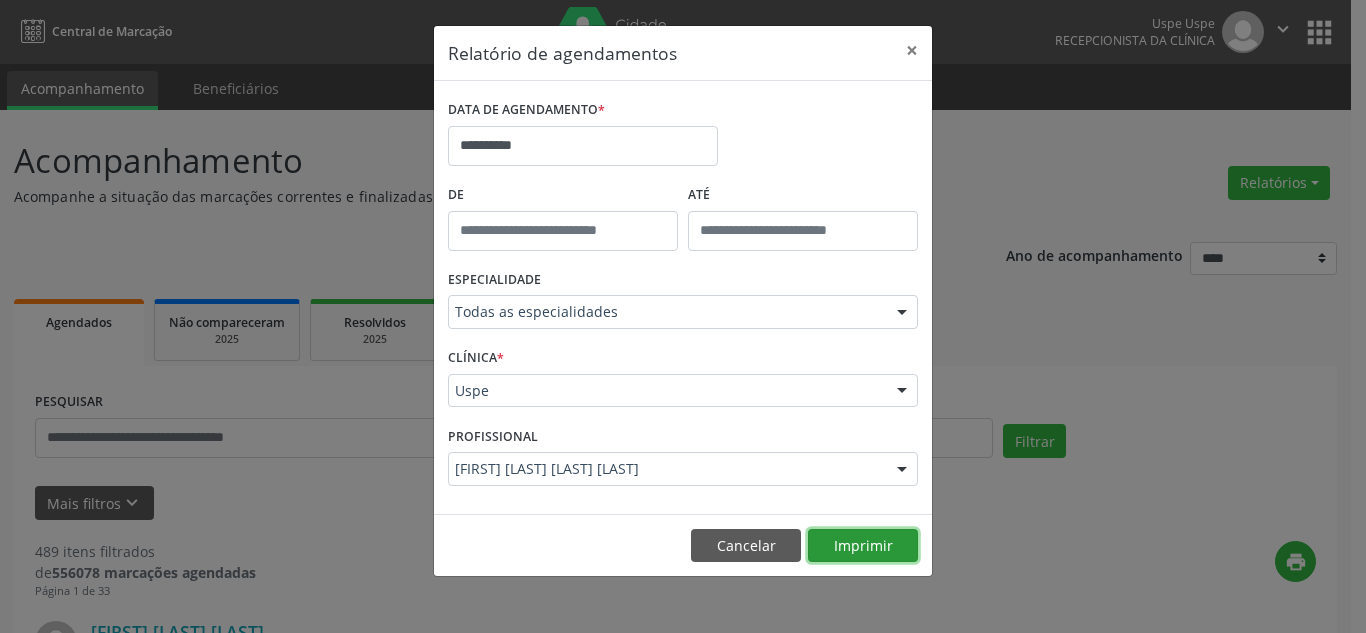 click on "Imprimir" at bounding box center (863, 546) 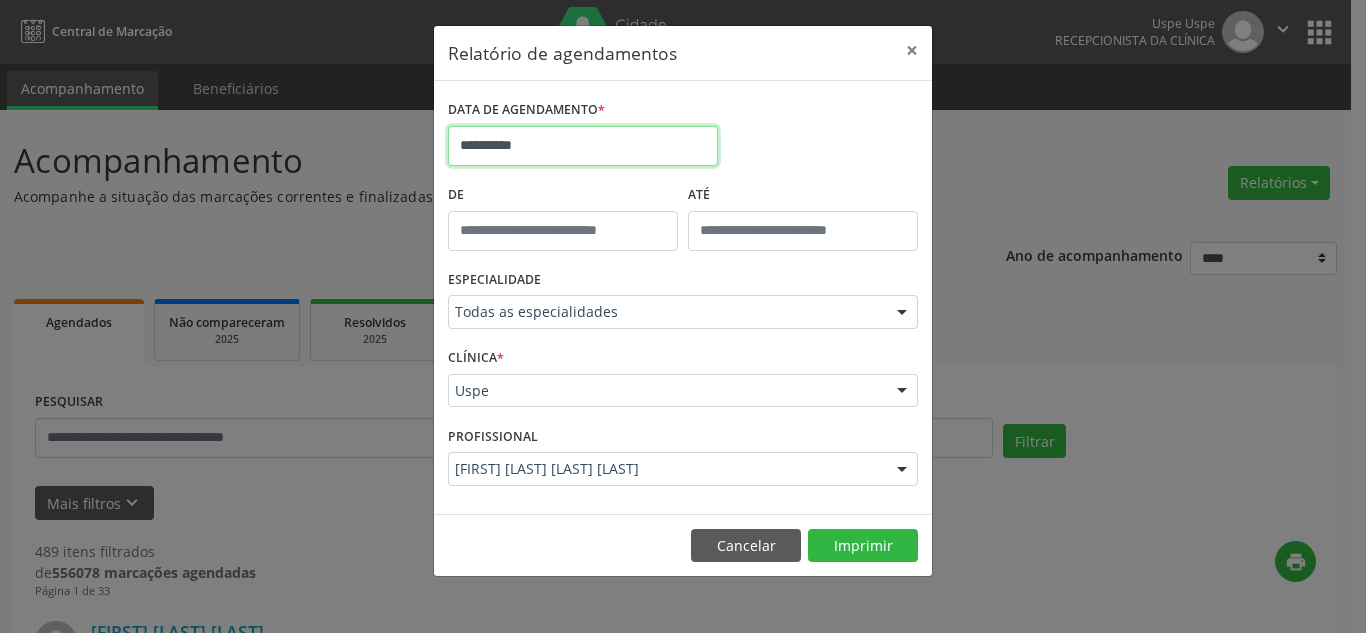 click on "**********" at bounding box center [583, 146] 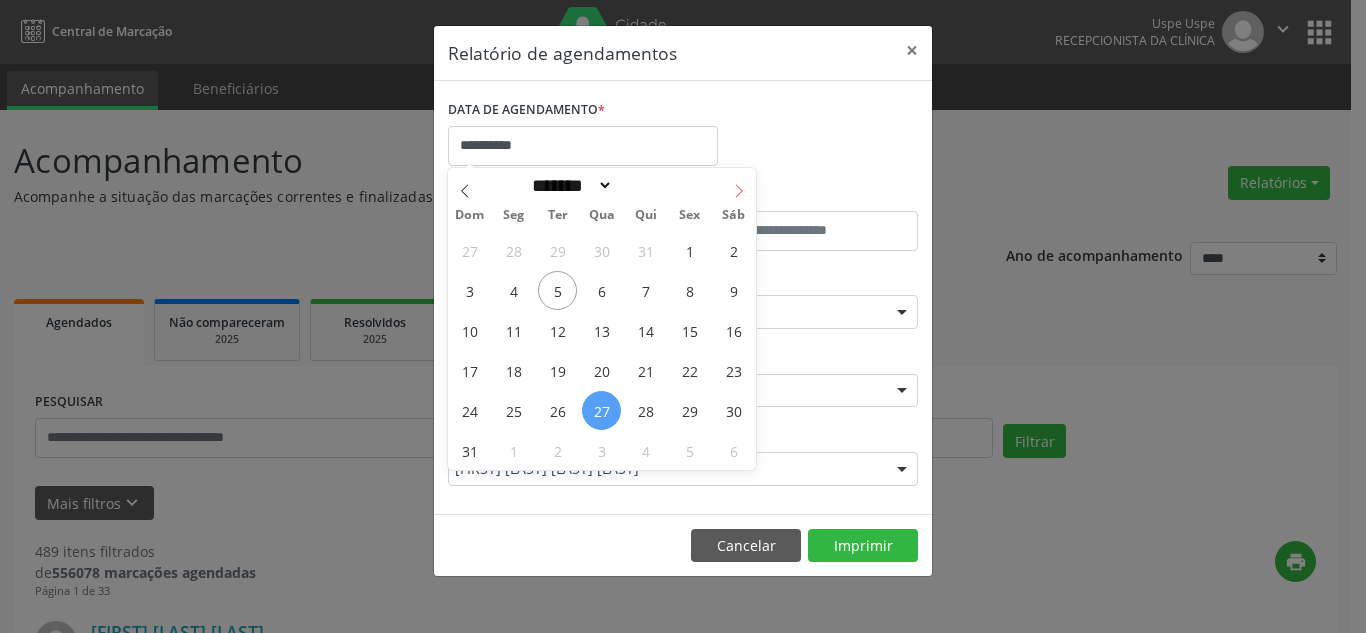 click 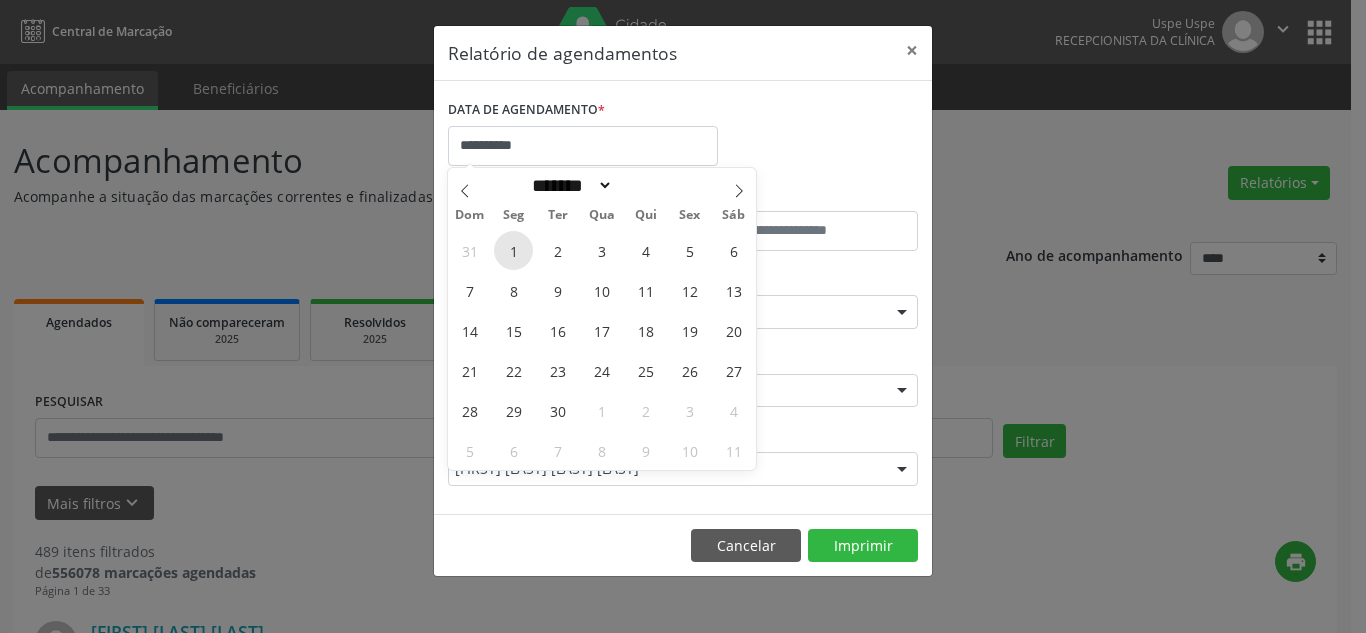 click on "1" at bounding box center [513, 250] 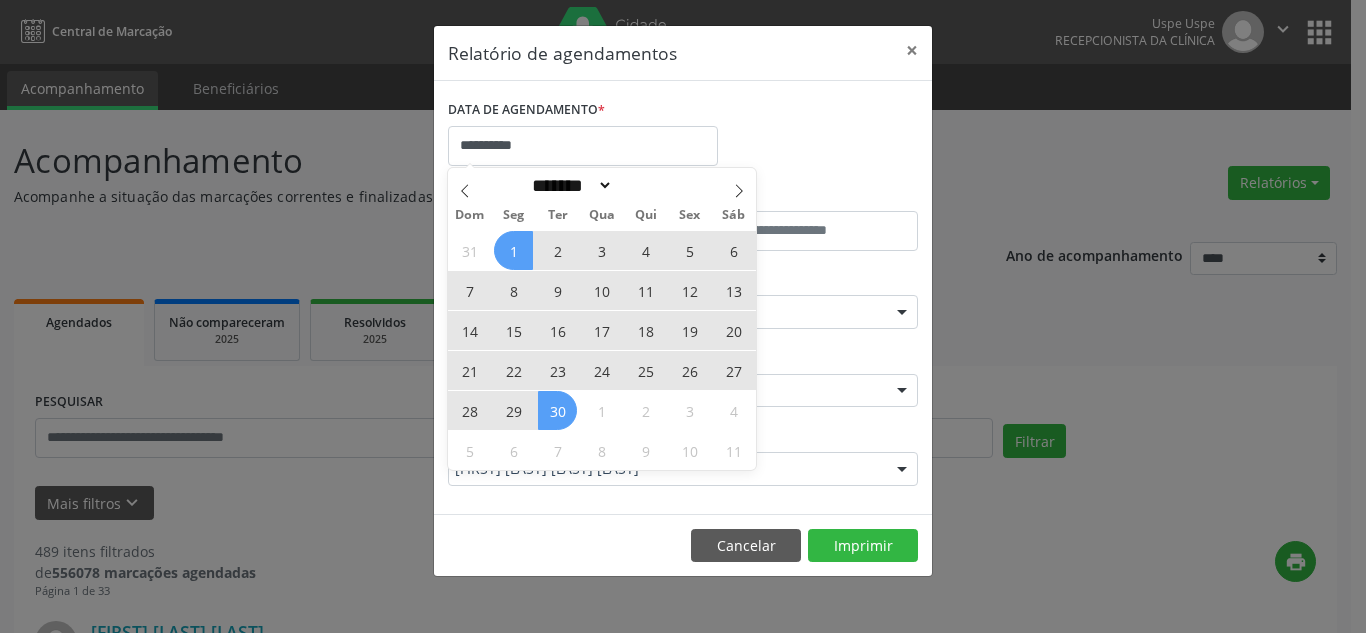 click on "30" at bounding box center [557, 410] 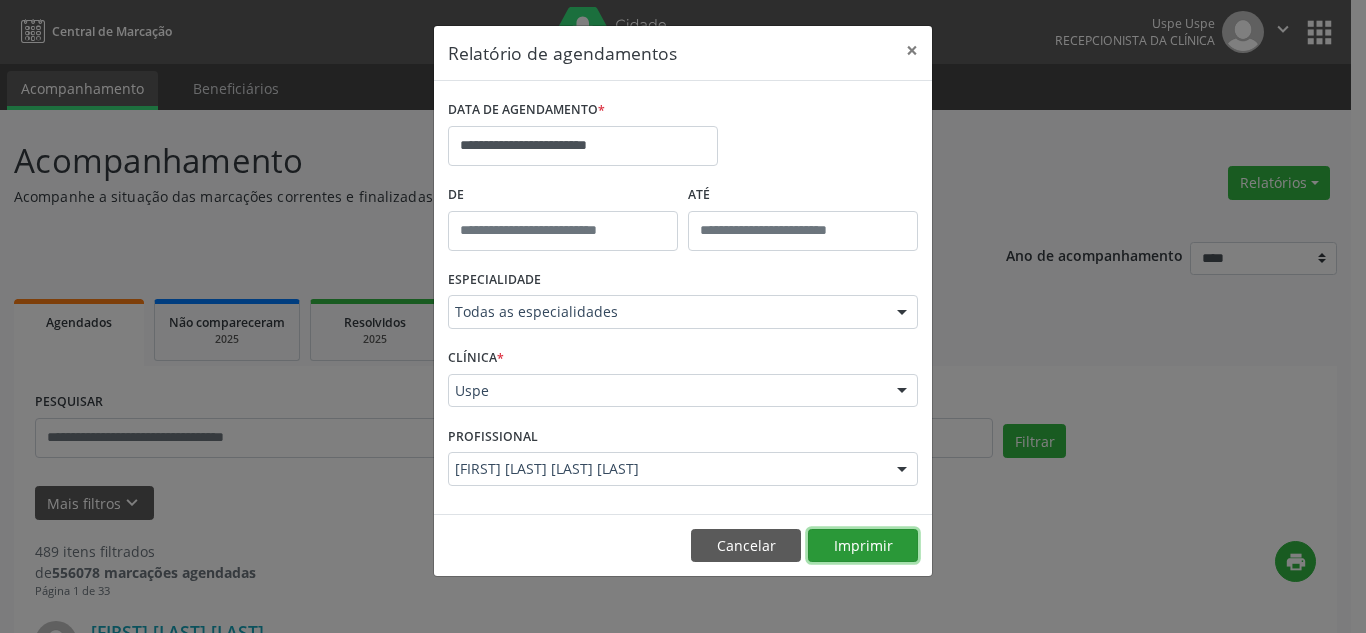 click on "Imprimir" at bounding box center (863, 546) 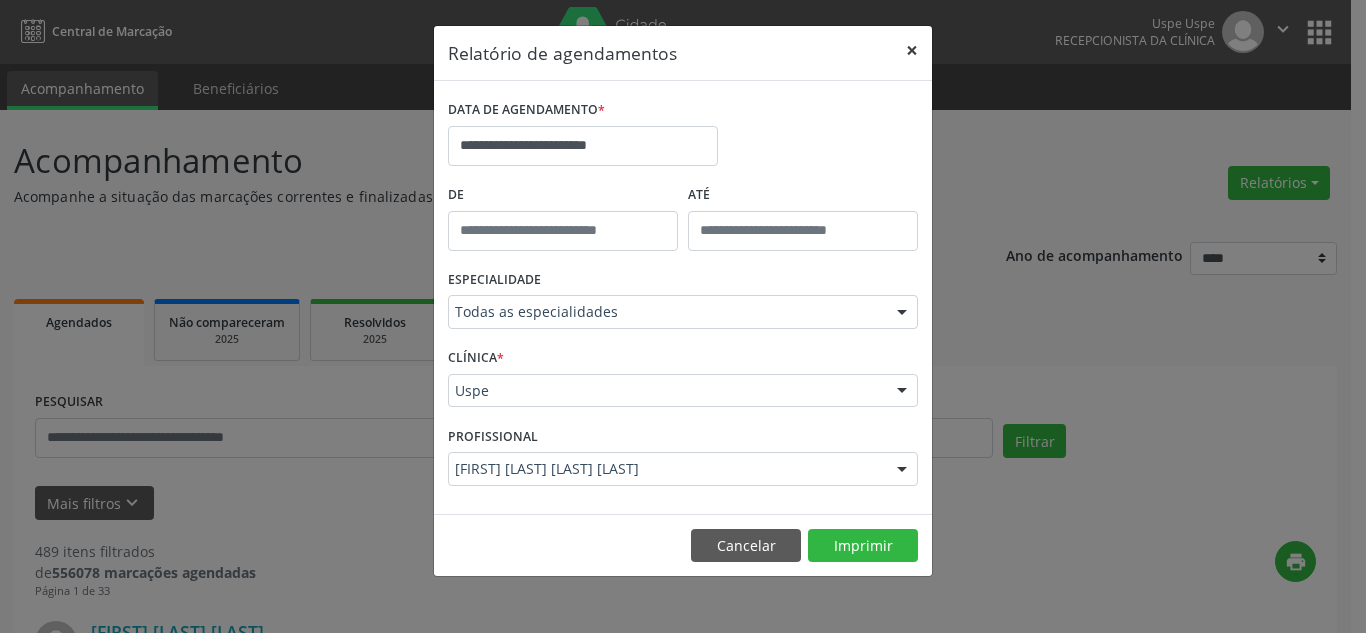click on "×" at bounding box center (912, 50) 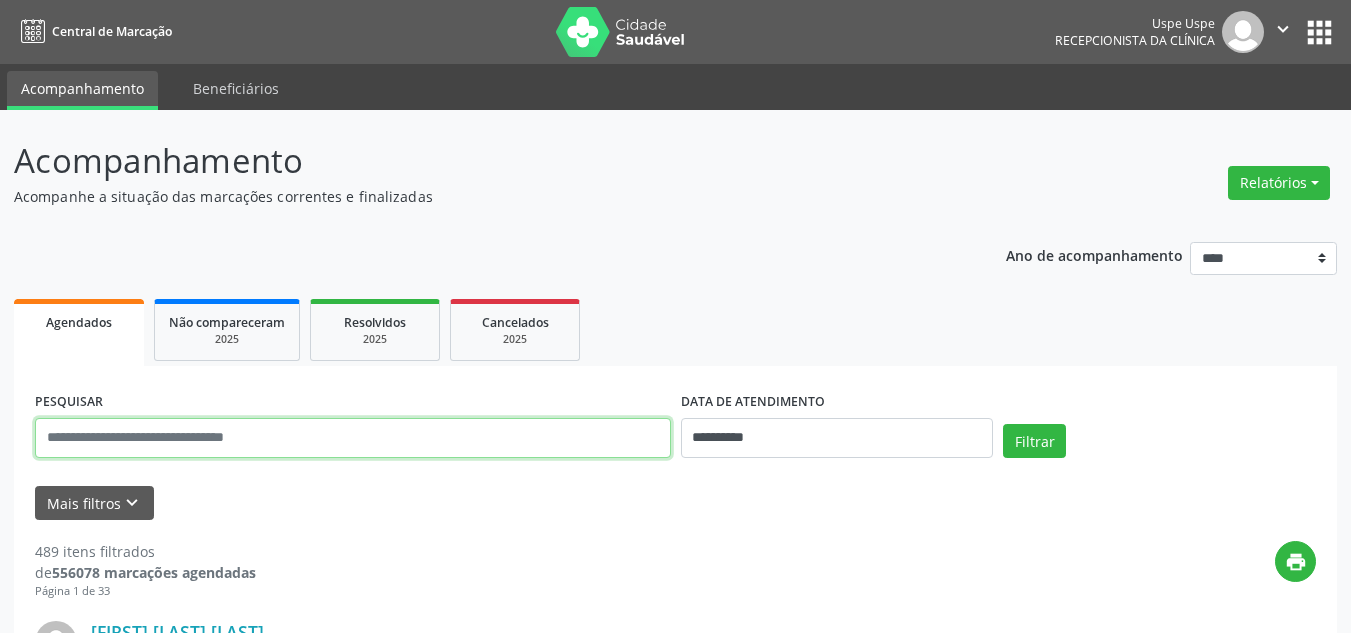 click at bounding box center [353, 438] 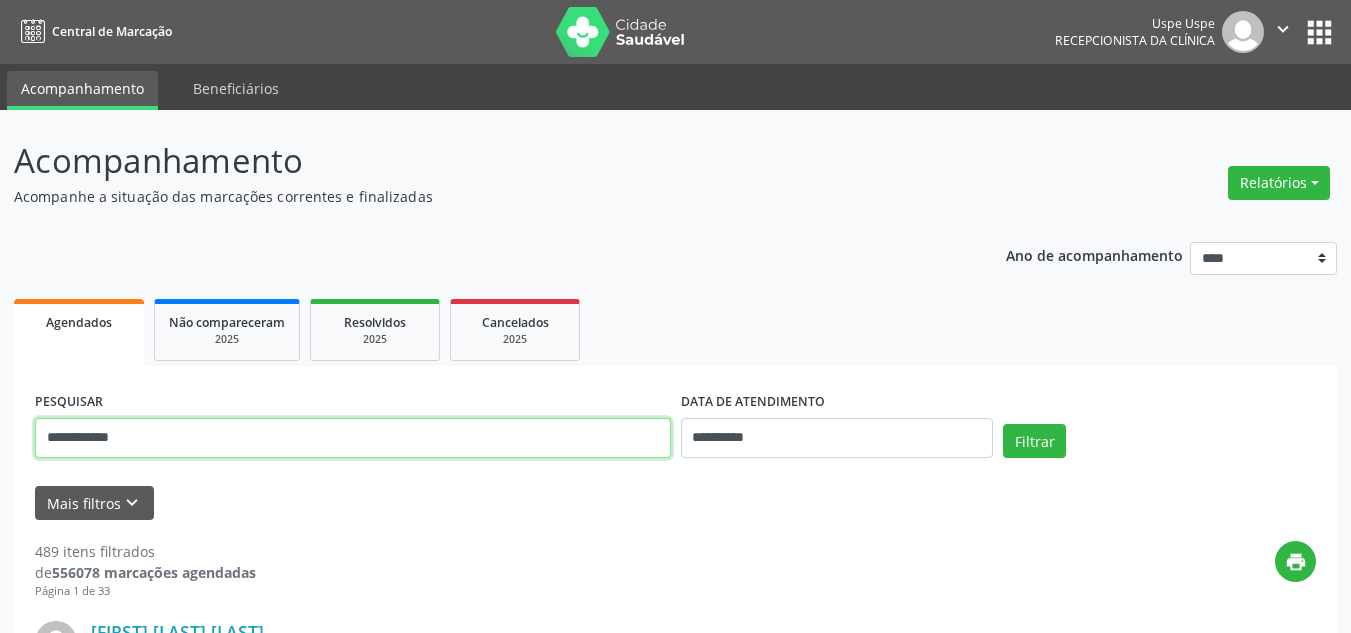 type on "**********" 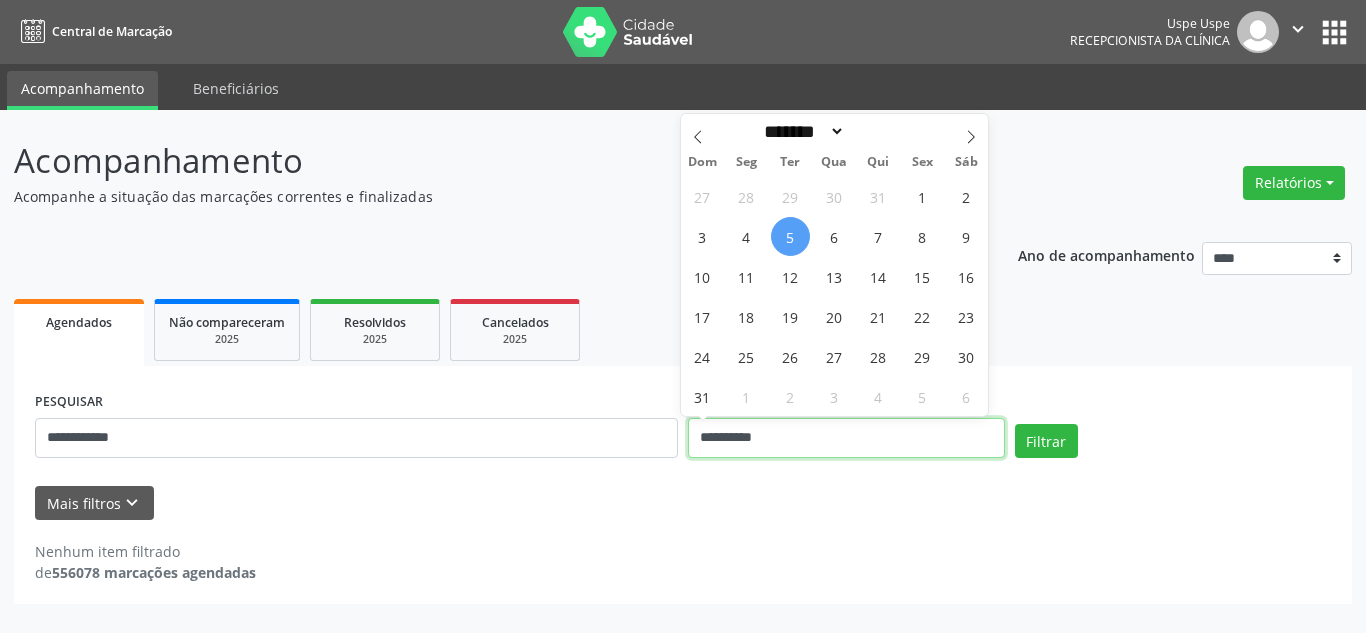 click on "**********" at bounding box center [846, 438] 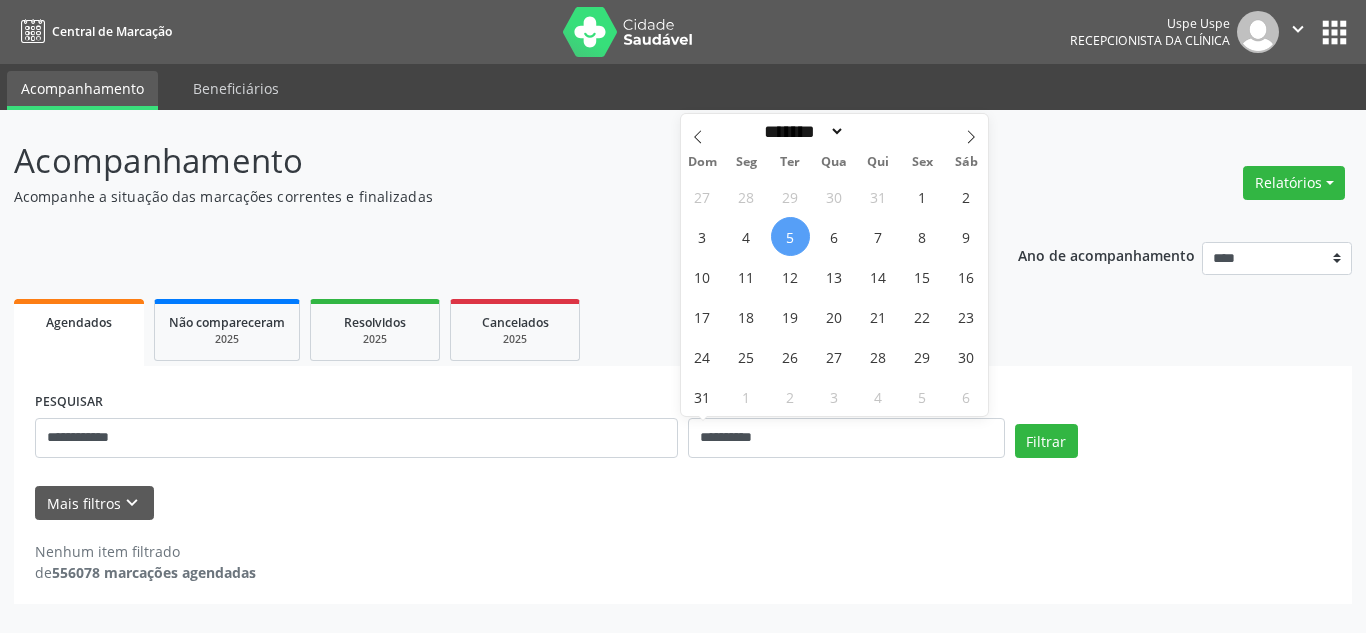 click on "5" at bounding box center [790, 236] 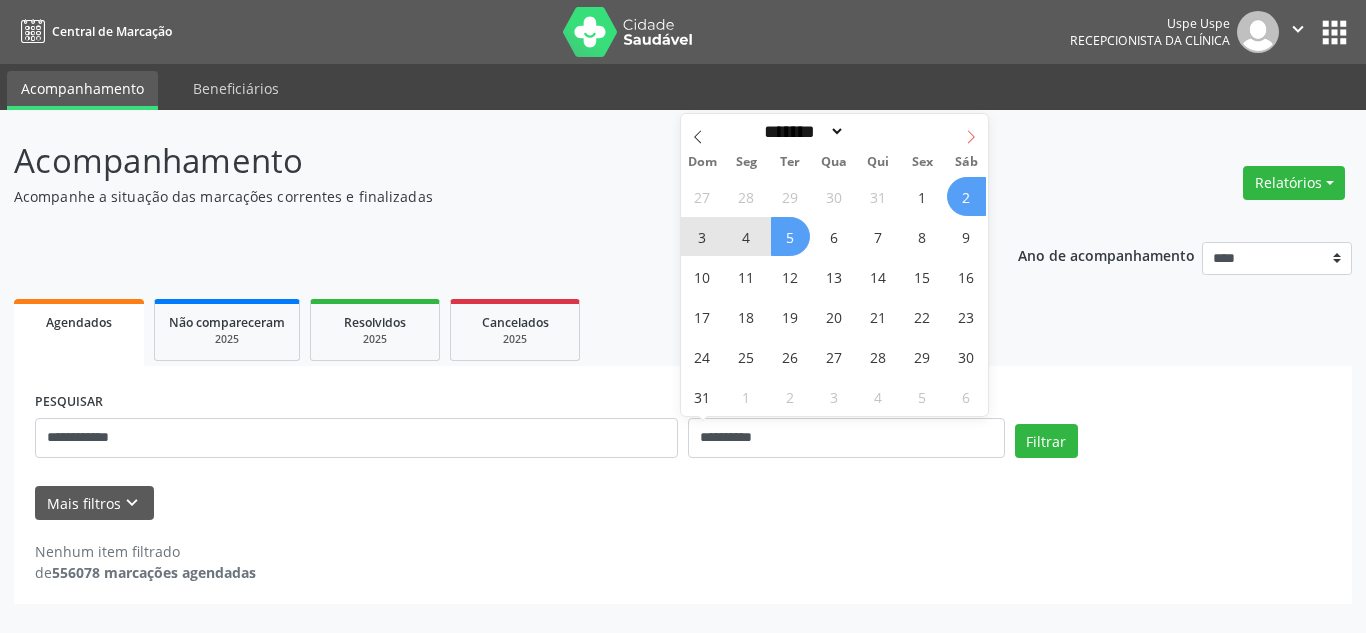 click 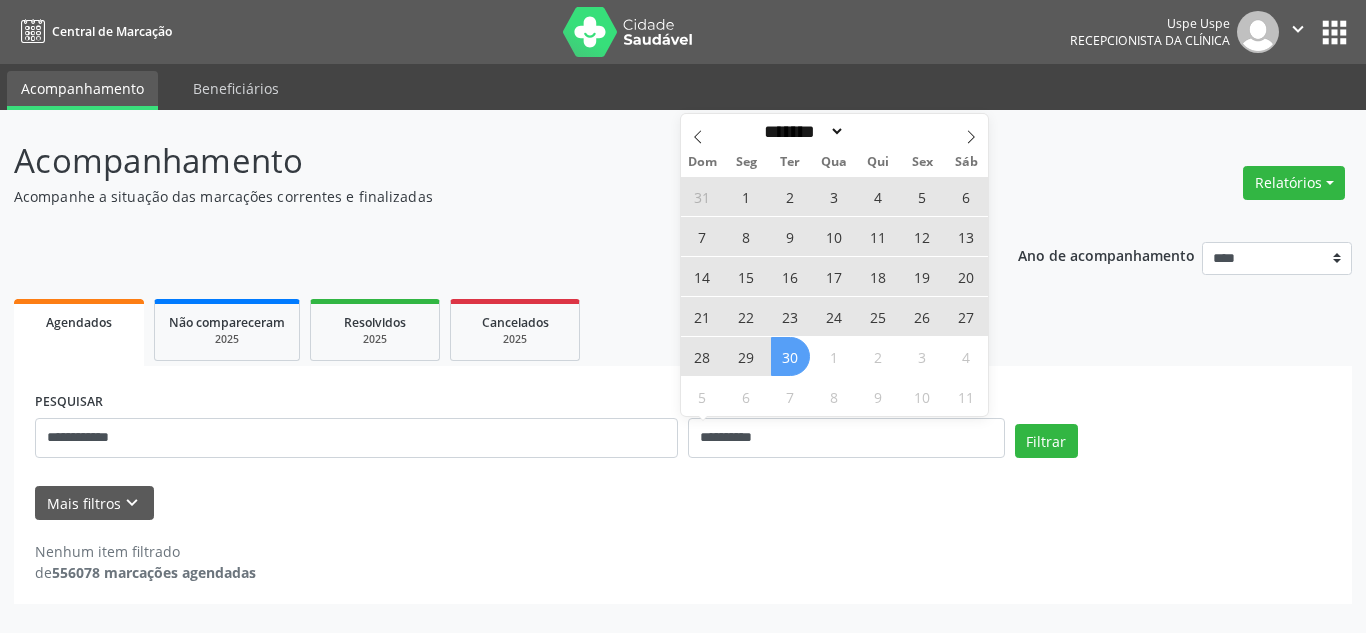 click on "30" at bounding box center [790, 356] 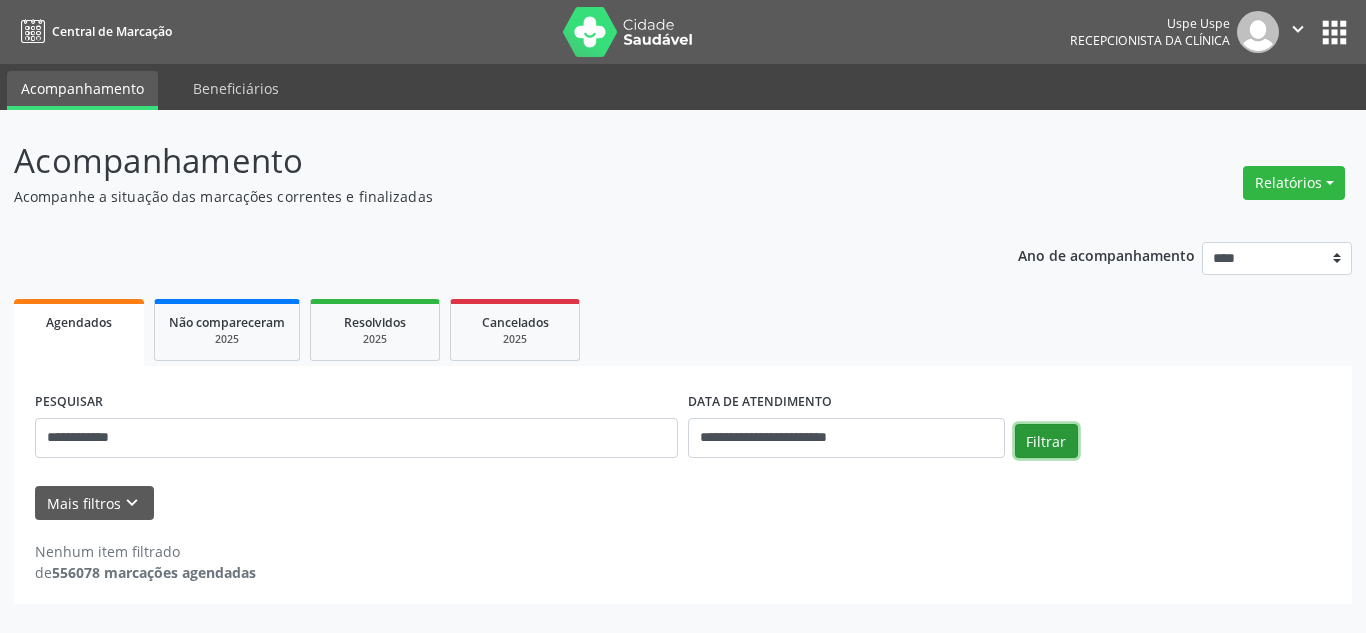 click on "Filtrar" at bounding box center [1046, 441] 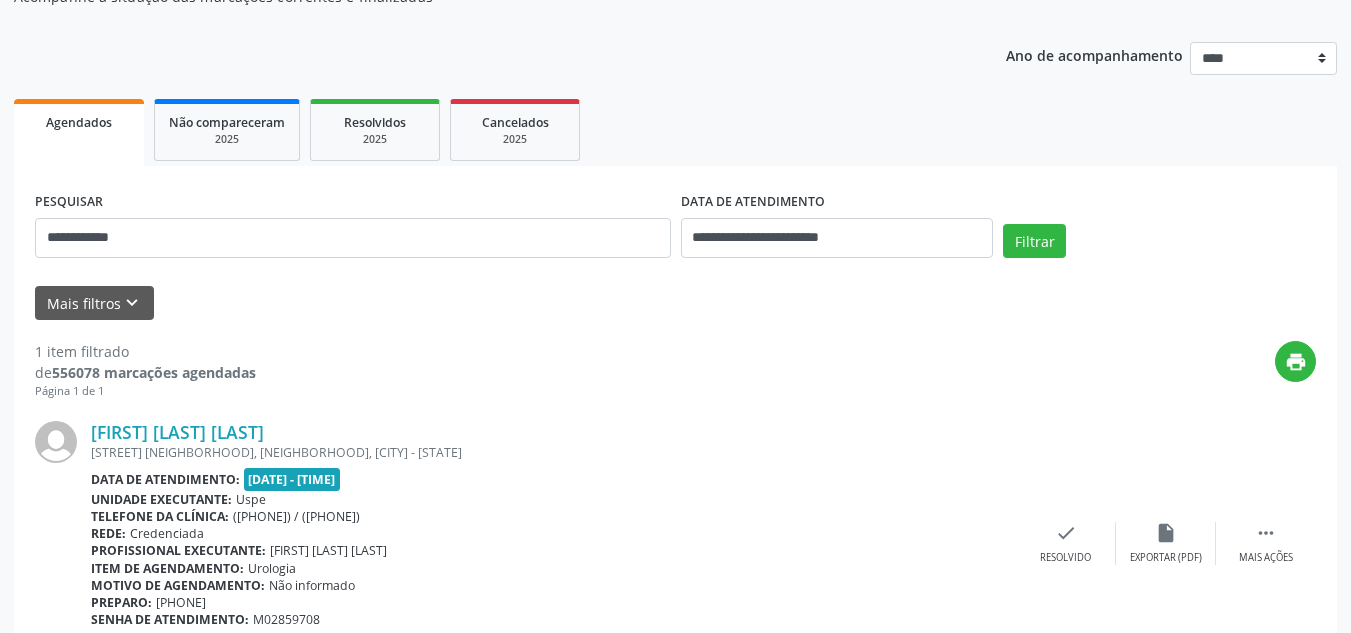 scroll, scrollTop: 289, scrollLeft: 0, axis: vertical 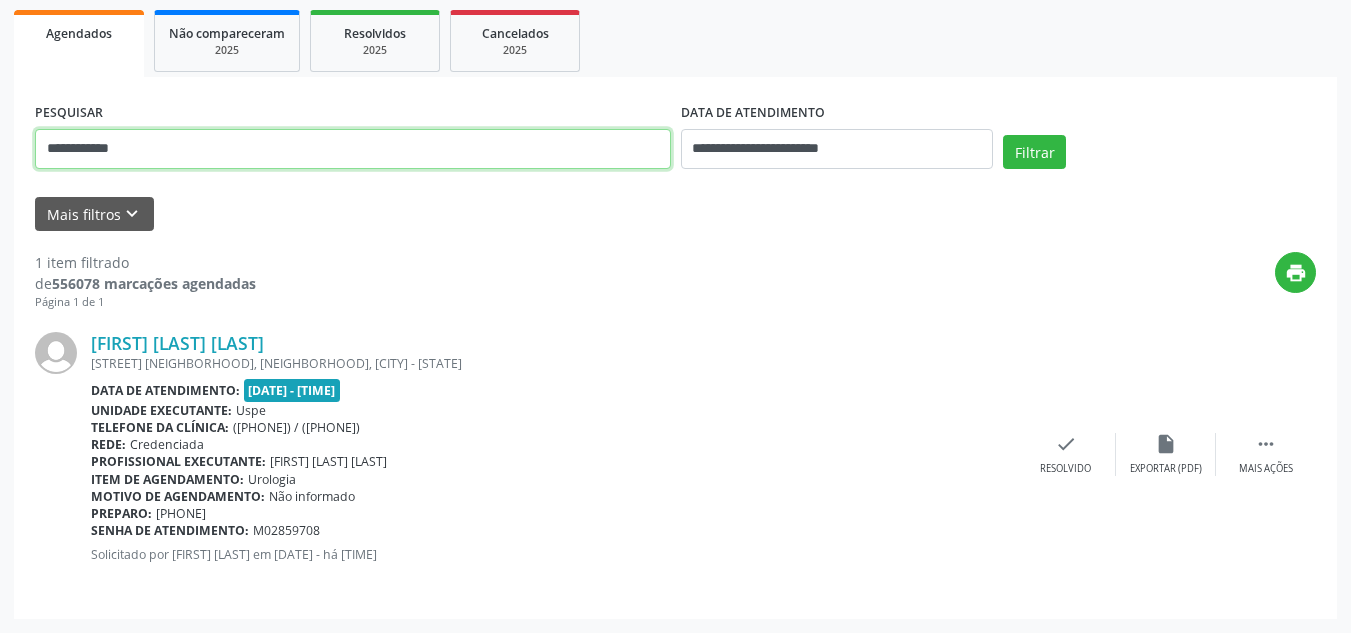 drag, startPoint x: 147, startPoint y: 155, endPoint x: 43, endPoint y: 158, distance: 104.04326 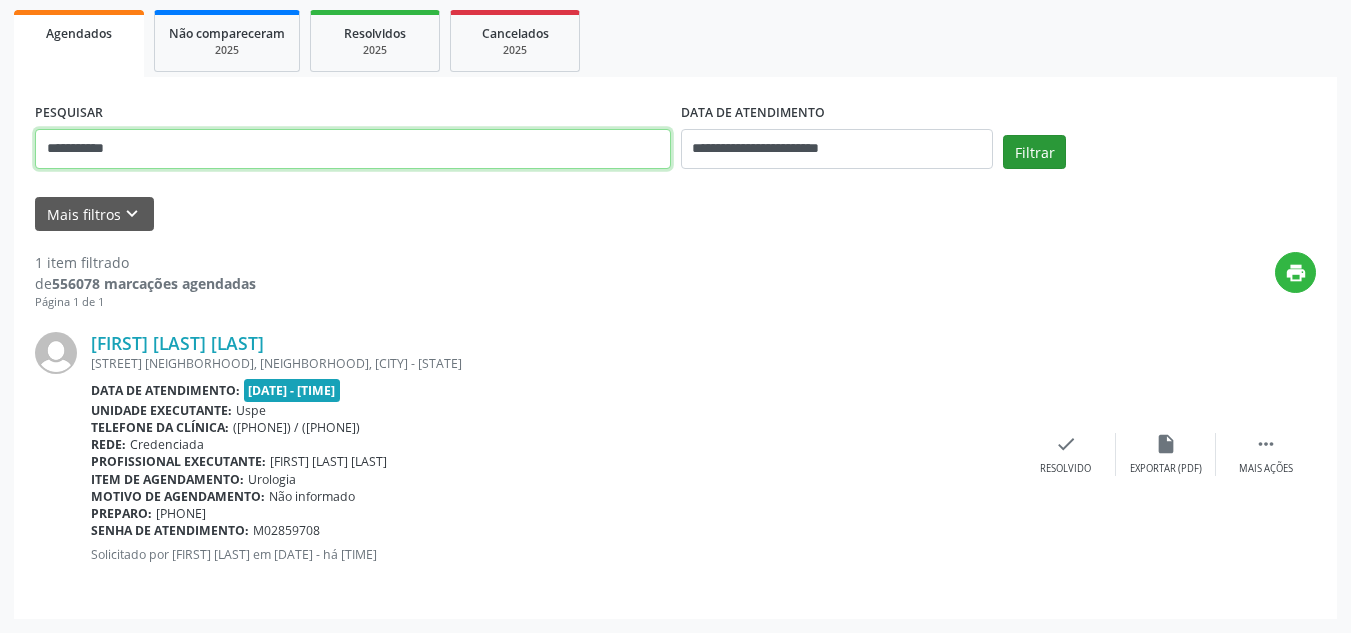 type on "**********" 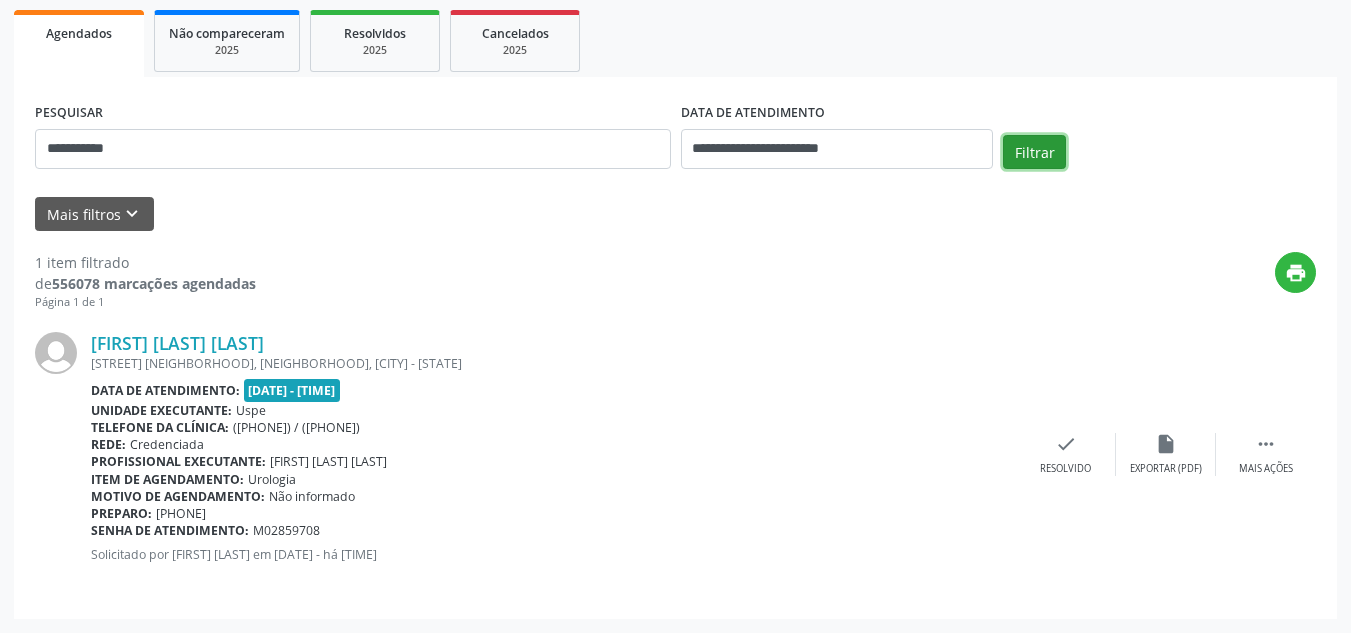 click on "Filtrar" at bounding box center [1034, 152] 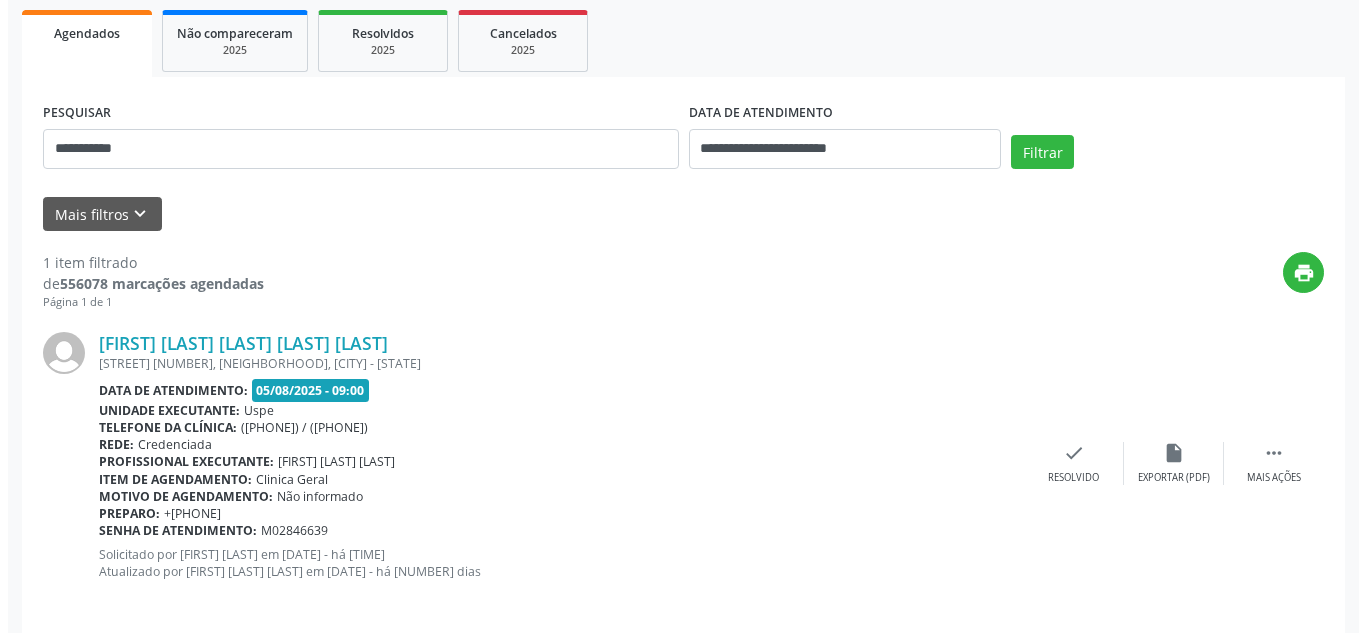 scroll, scrollTop: 0, scrollLeft: 0, axis: both 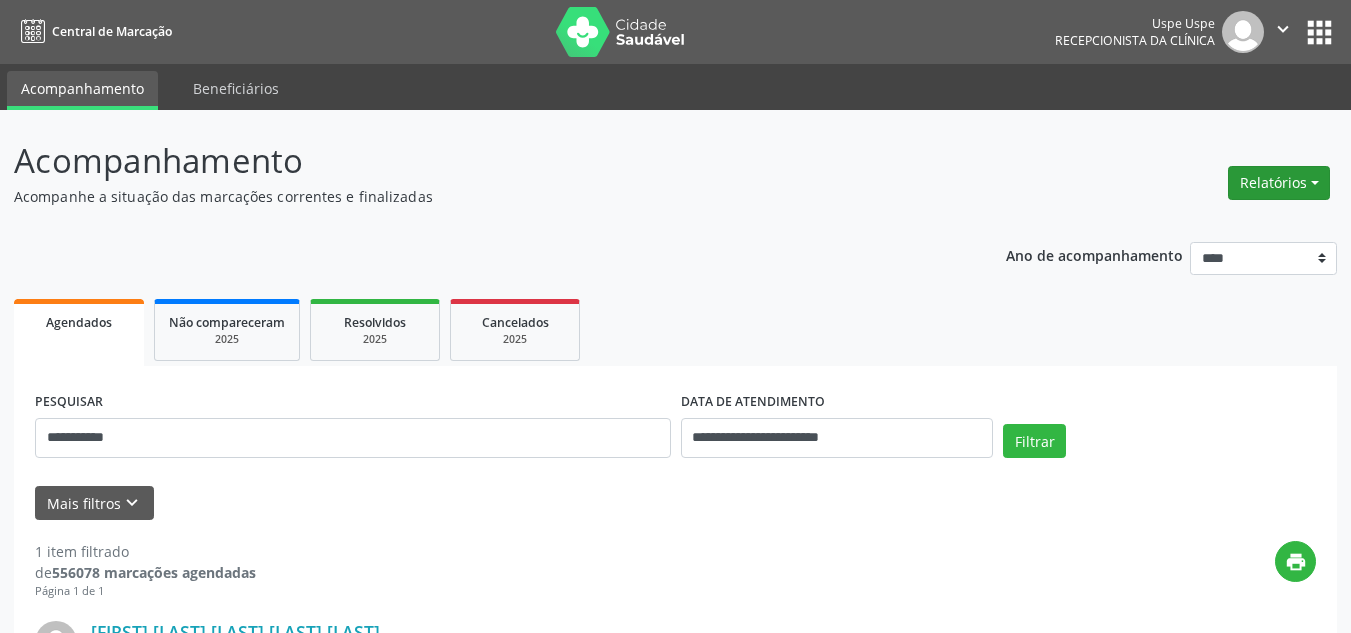 click on "Relatórios" at bounding box center [1279, 183] 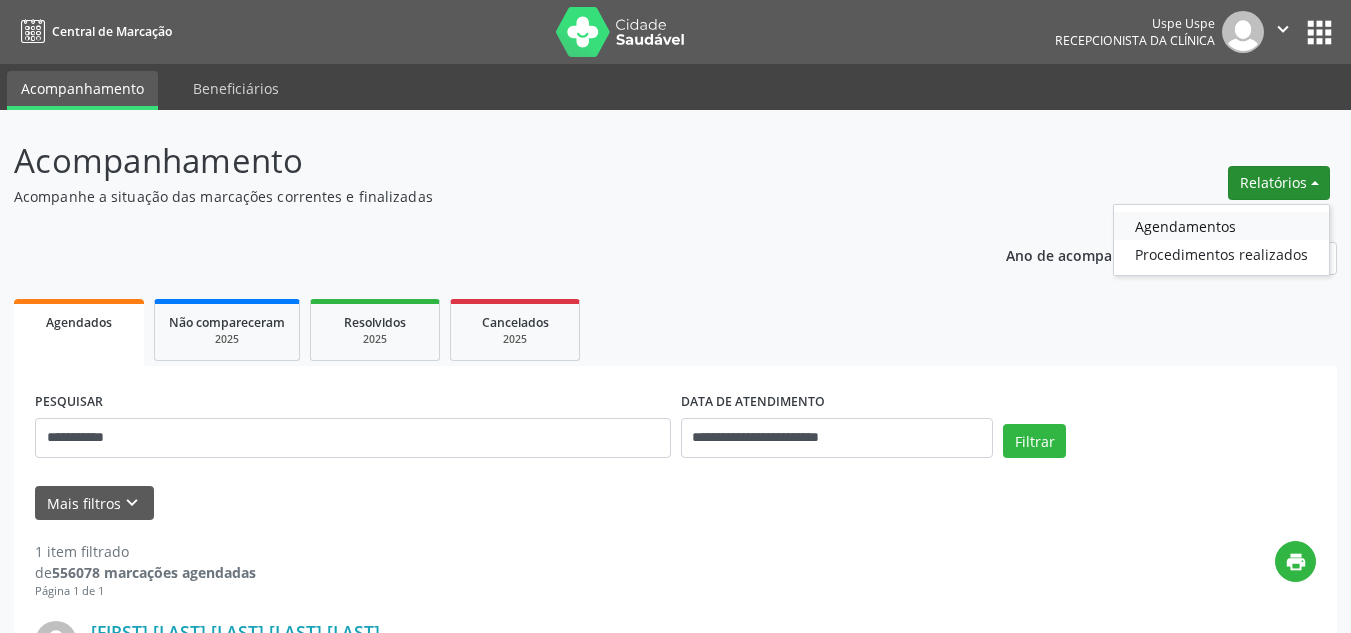 click on "Agendamentos" at bounding box center [1221, 226] 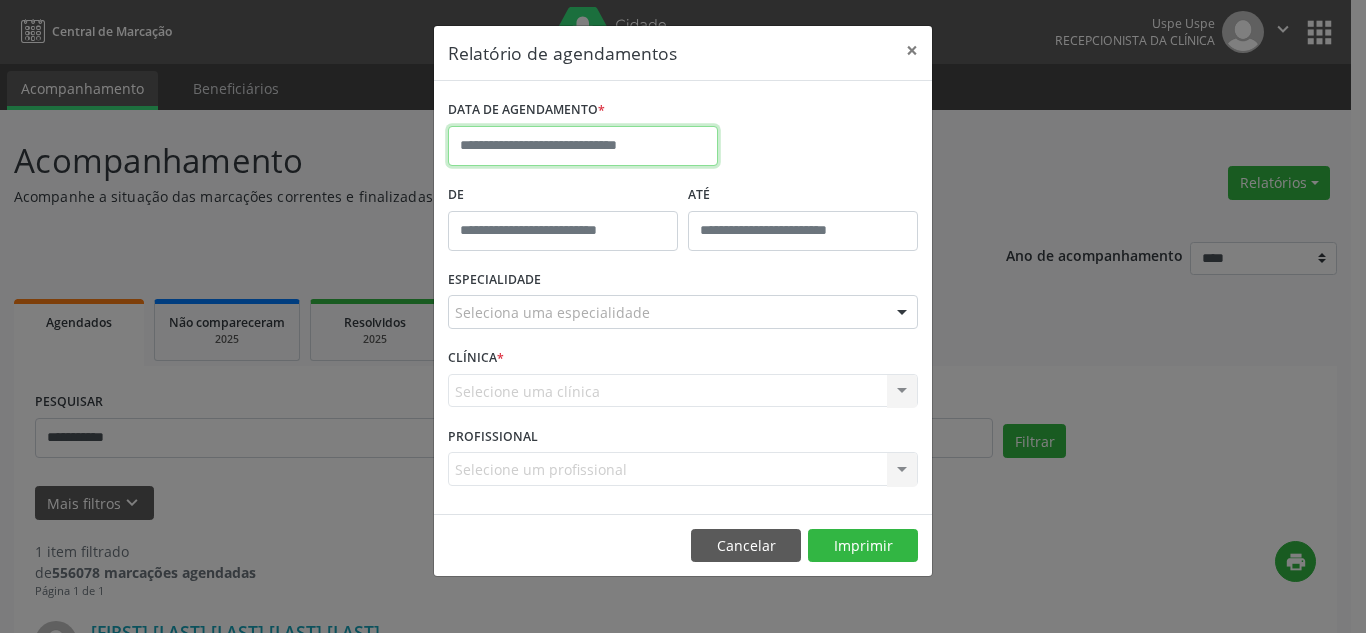 click at bounding box center [583, 146] 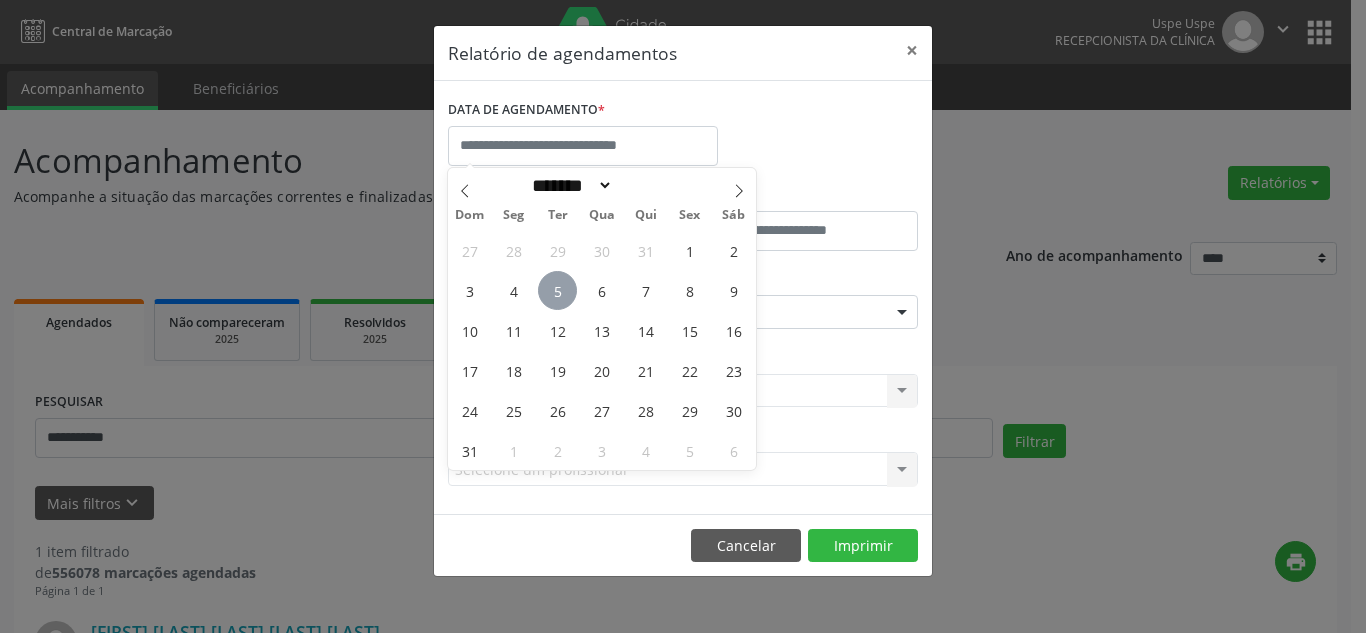 click on "5" at bounding box center (557, 290) 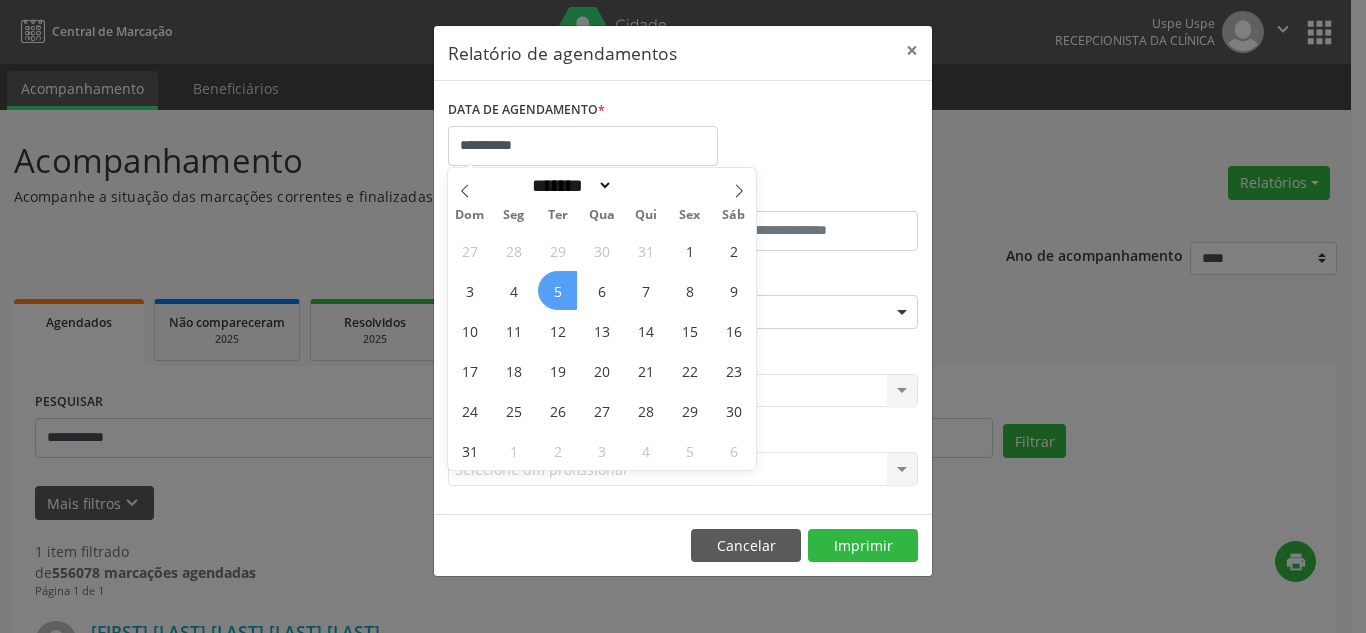 click on "5" at bounding box center [557, 290] 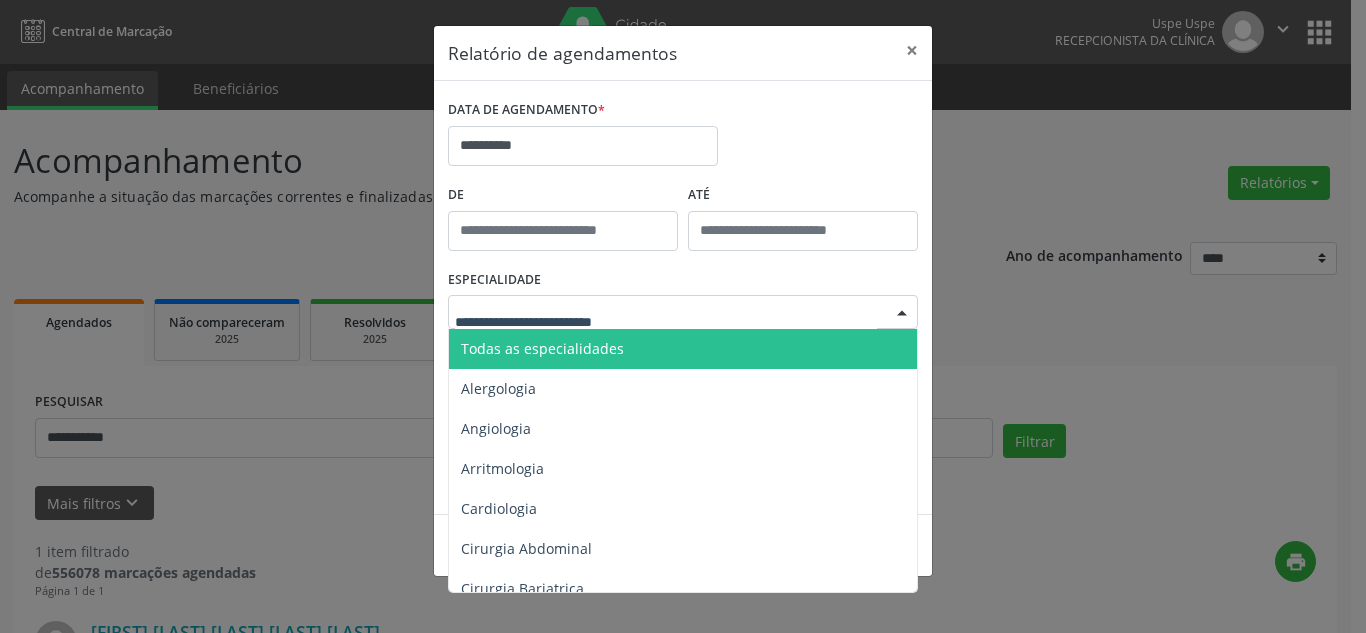 click on "Todas as especialidades" at bounding box center [542, 348] 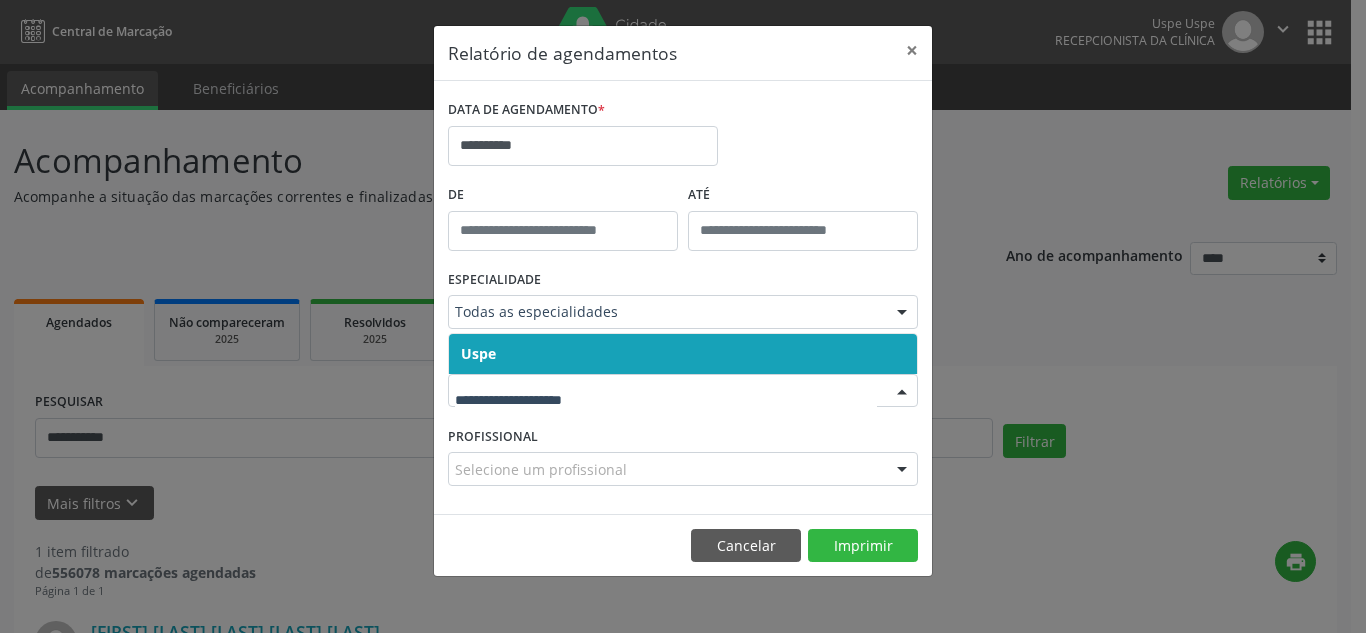click on "Uspe" at bounding box center [683, 354] 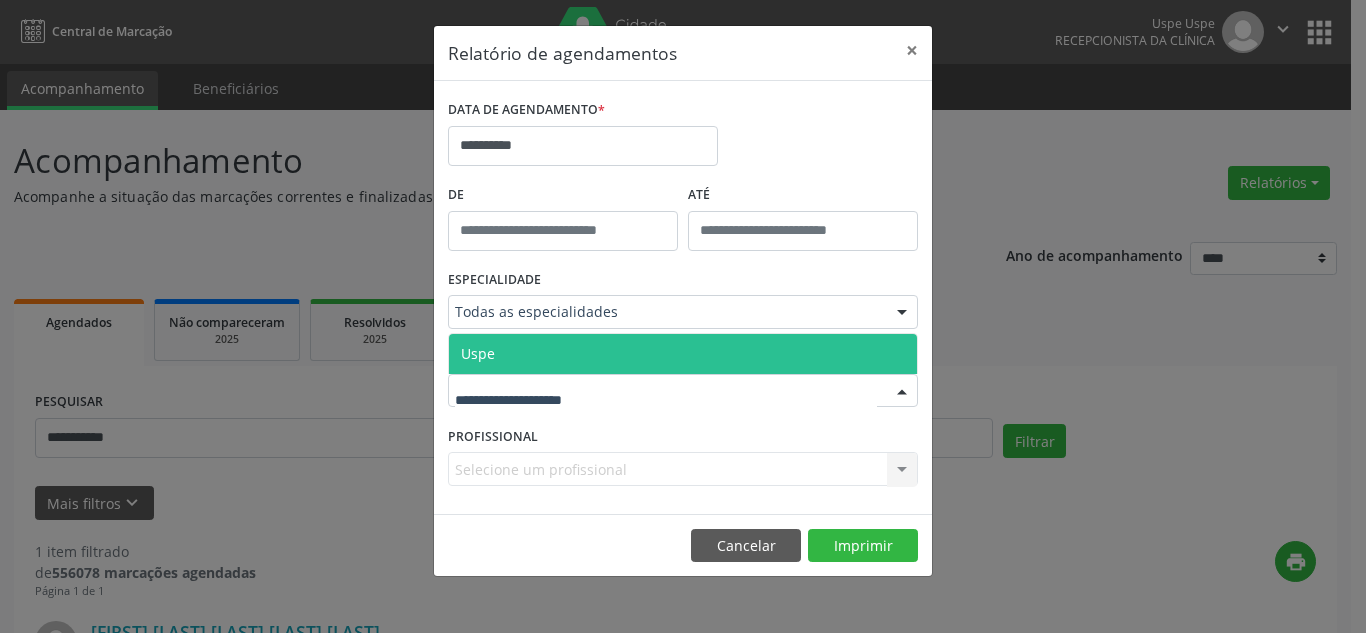 click on "Uspe" at bounding box center (683, 354) 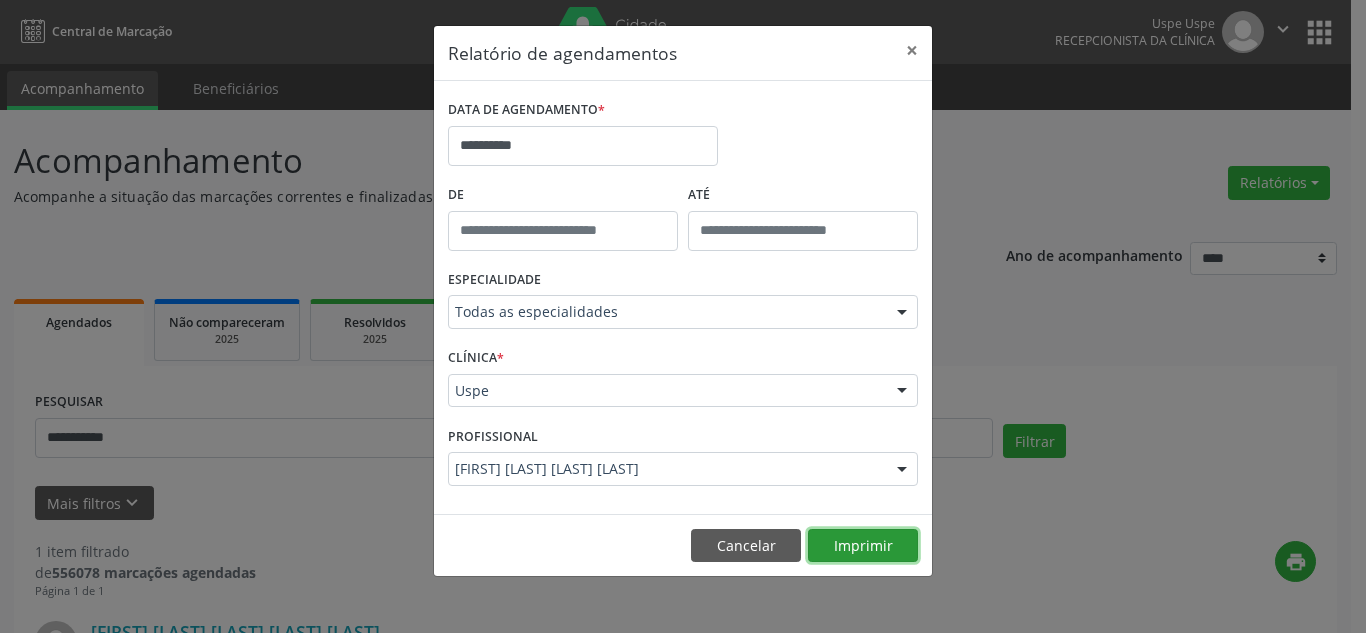 click on "Imprimir" at bounding box center [863, 546] 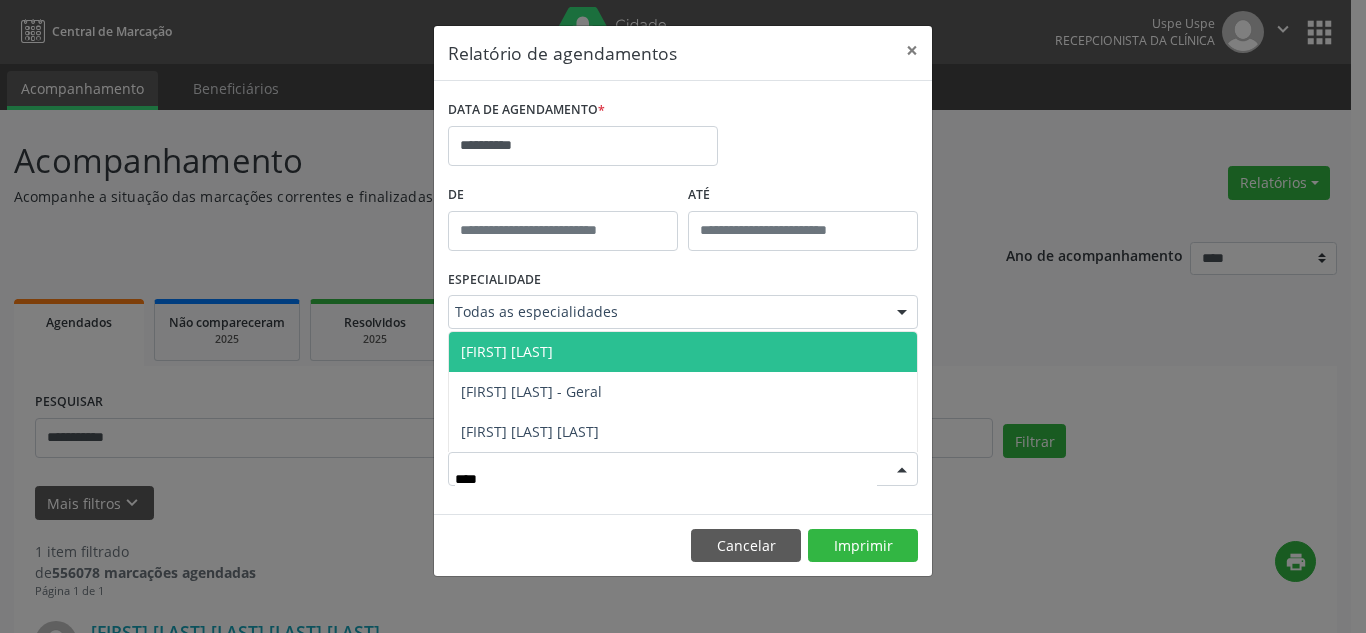 type on "*****" 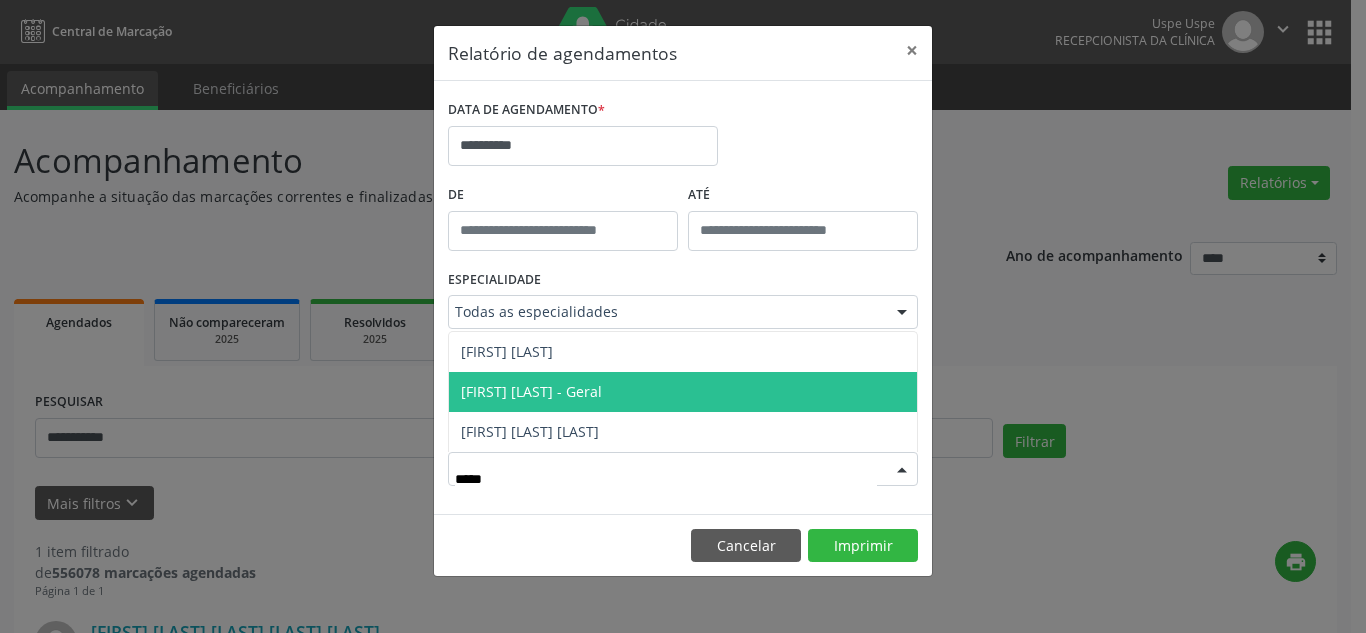 click on "[FIRST] [LAST] - Geral" at bounding box center (683, 392) 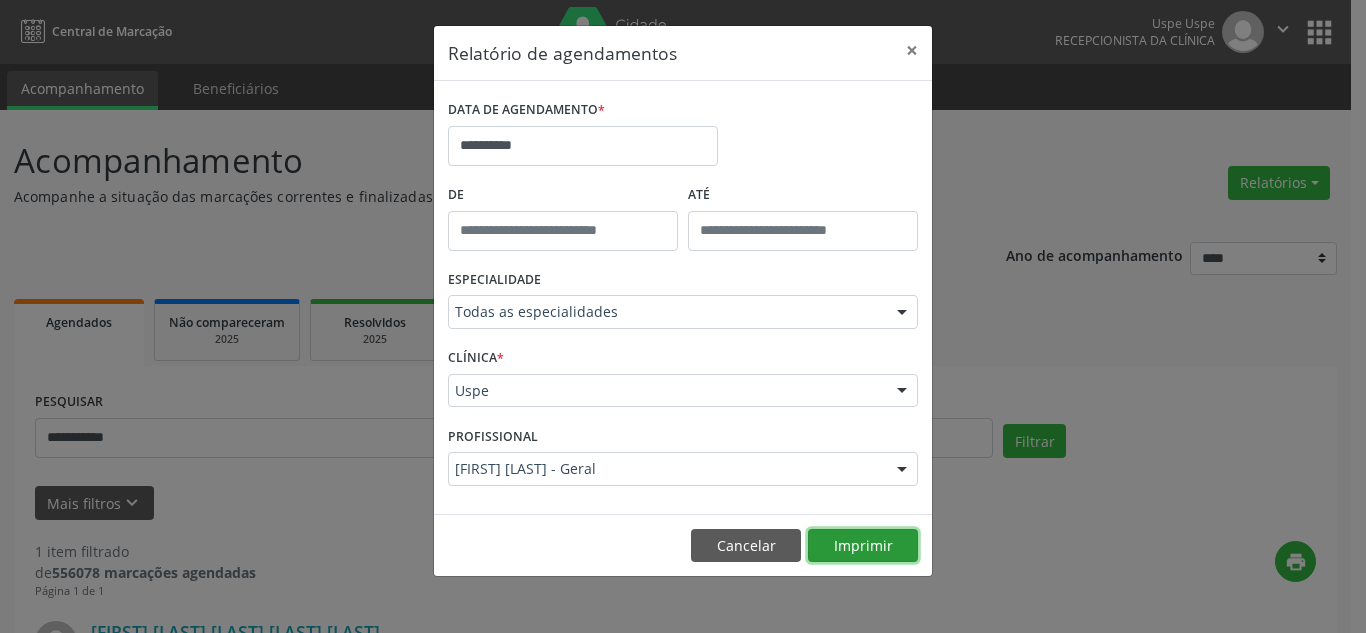 click on "Imprimir" at bounding box center [863, 546] 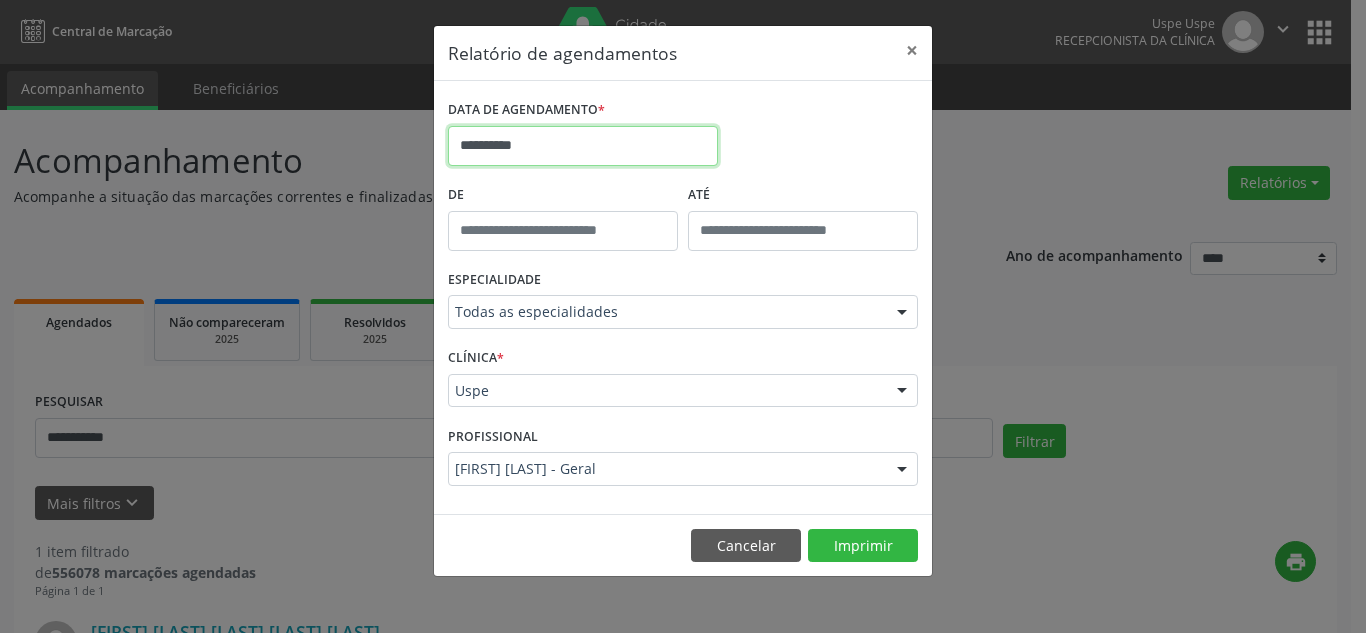 click on "**********" at bounding box center [583, 146] 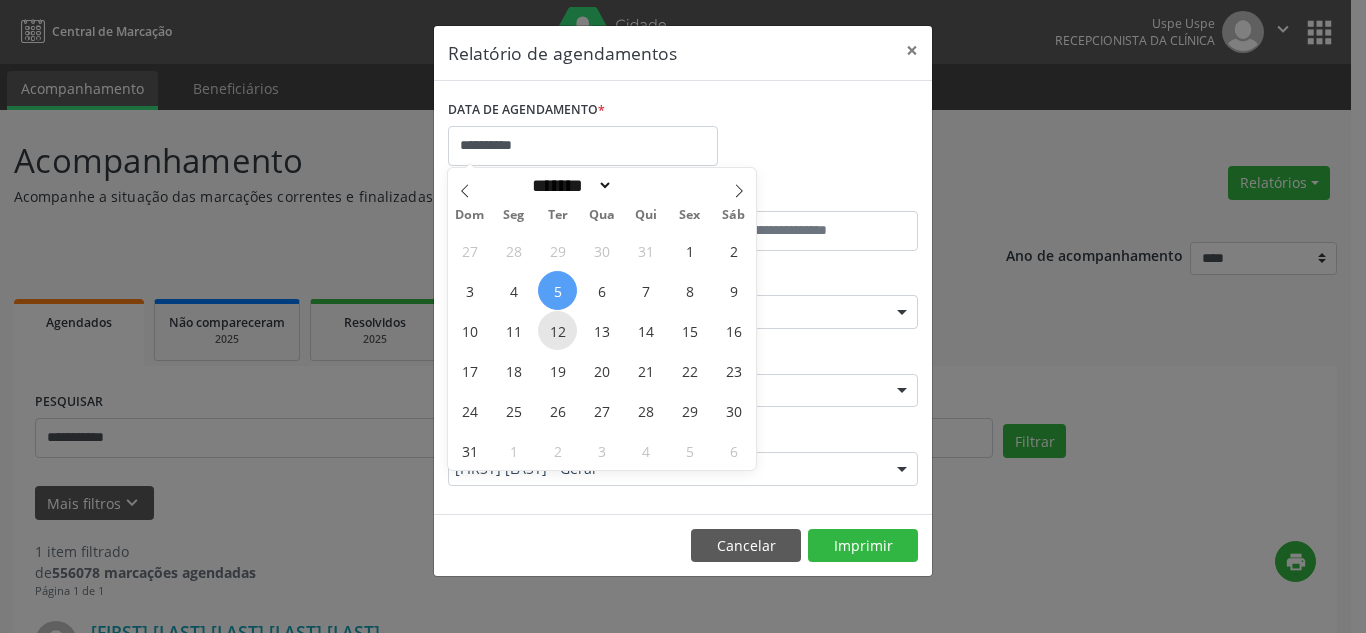 click on "12" at bounding box center [557, 330] 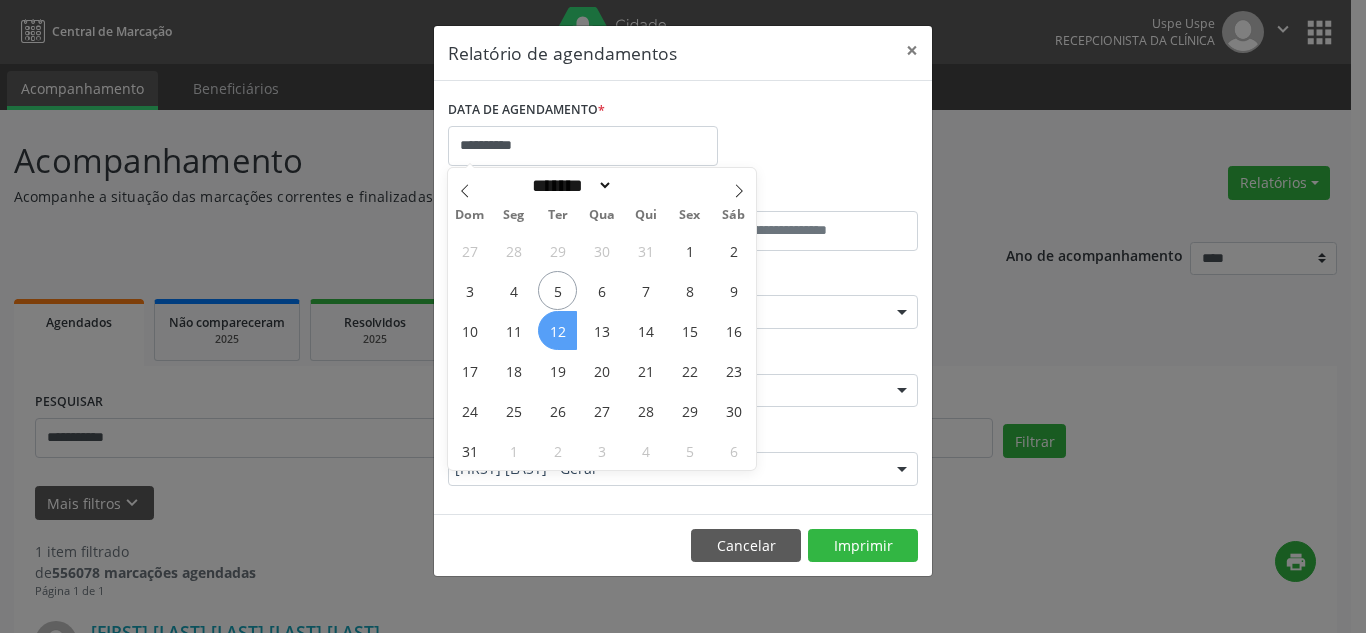click on "12" at bounding box center (557, 330) 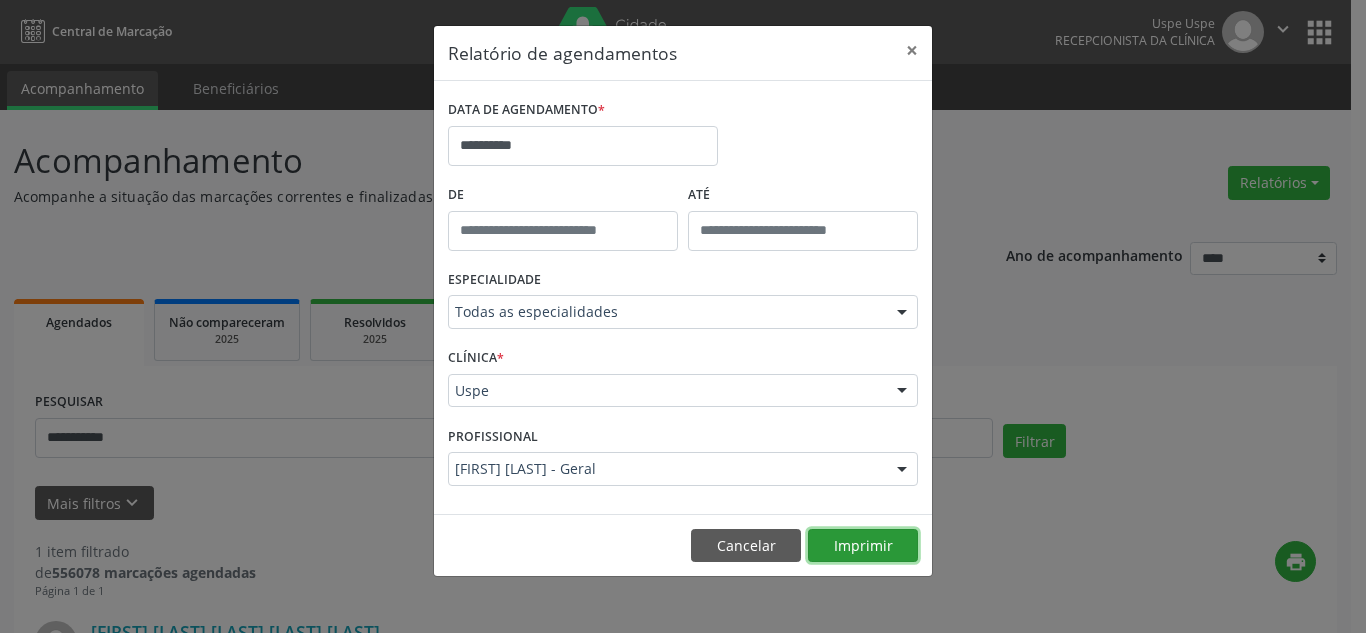 click on "Imprimir" at bounding box center (863, 546) 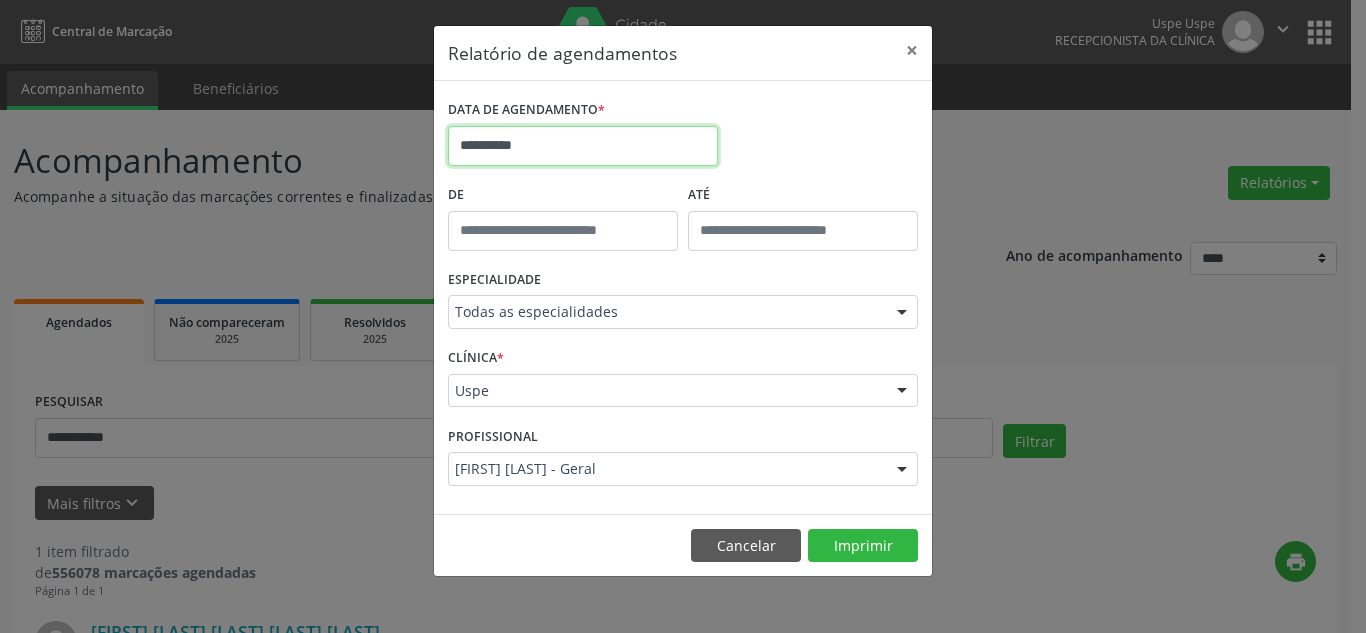 click on "**********" at bounding box center (583, 146) 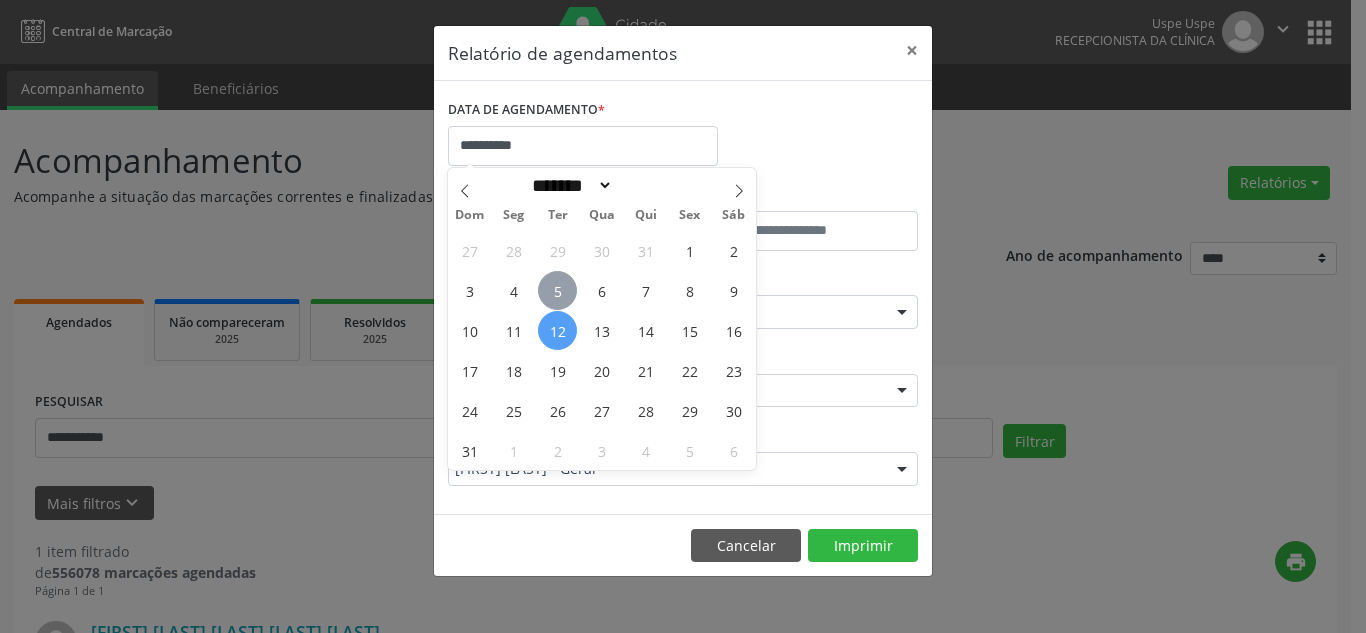 click on "5" at bounding box center (557, 290) 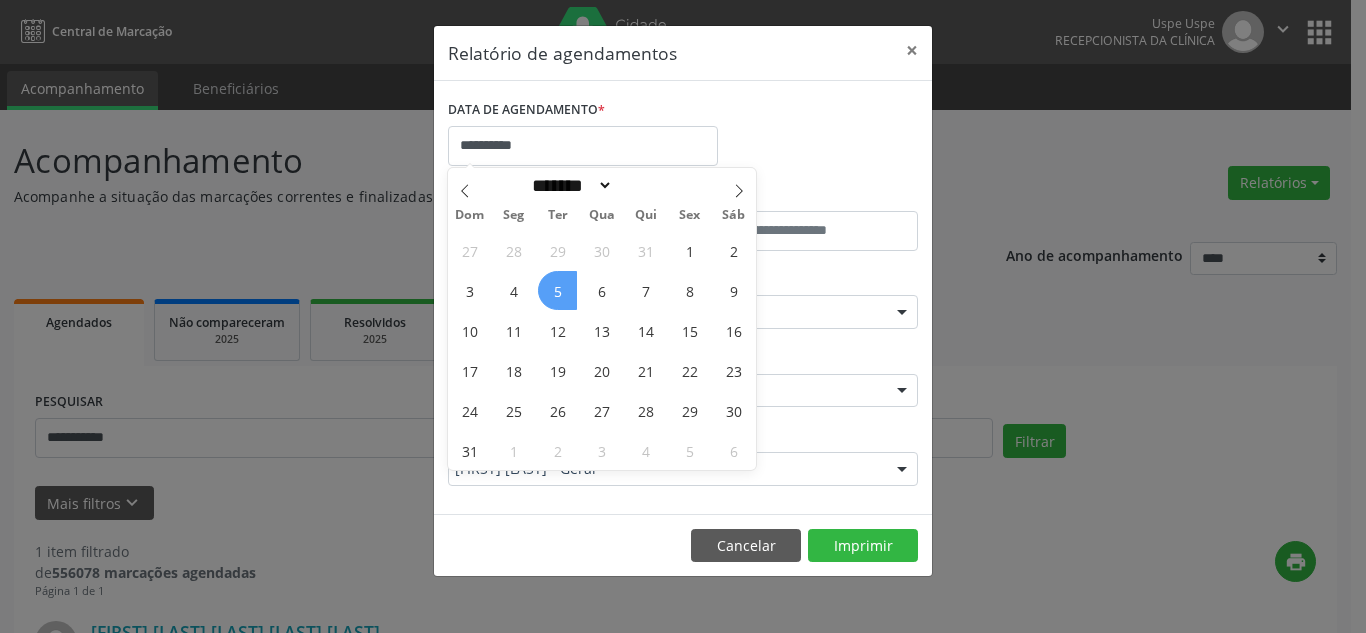 click on "5" at bounding box center [557, 290] 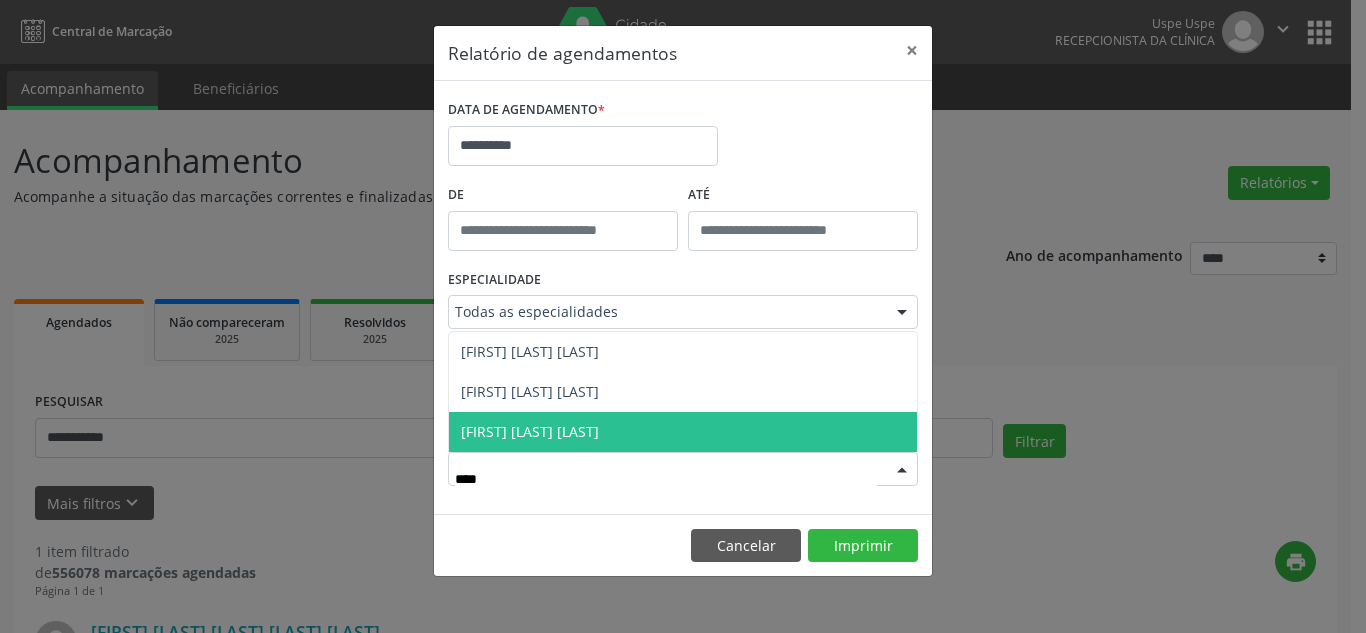 type on "*****" 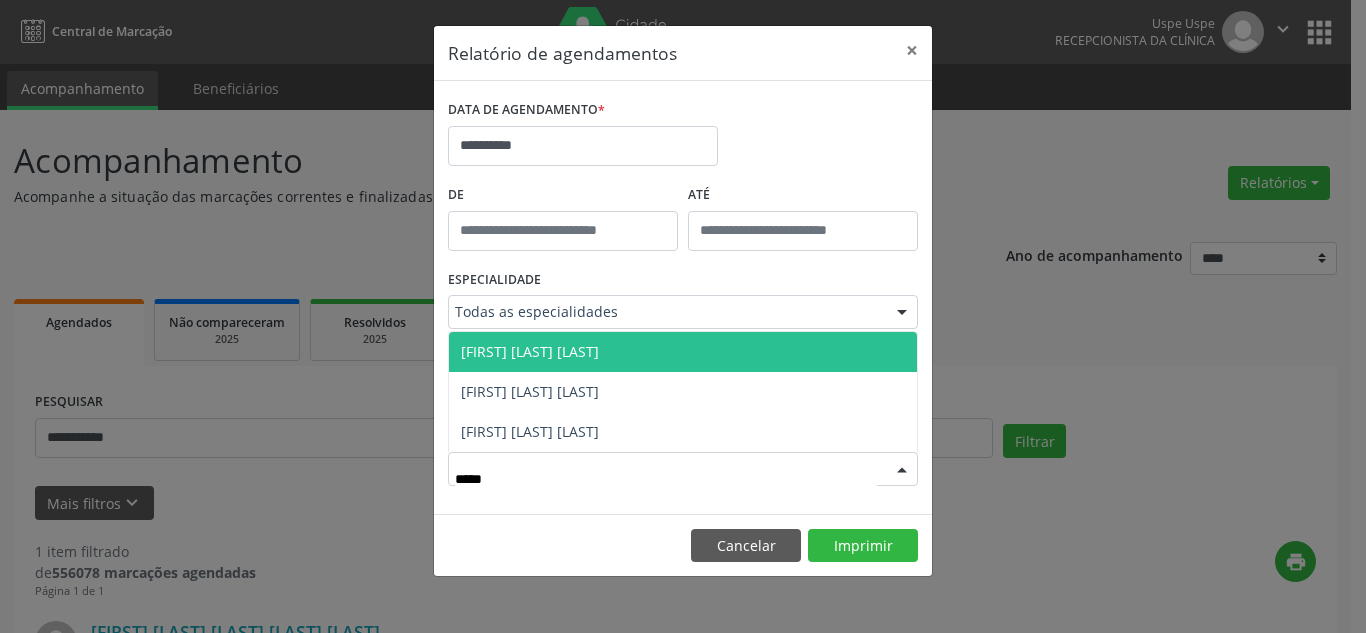 click on "[FIRST] [LAST] [LAST]" at bounding box center [530, 351] 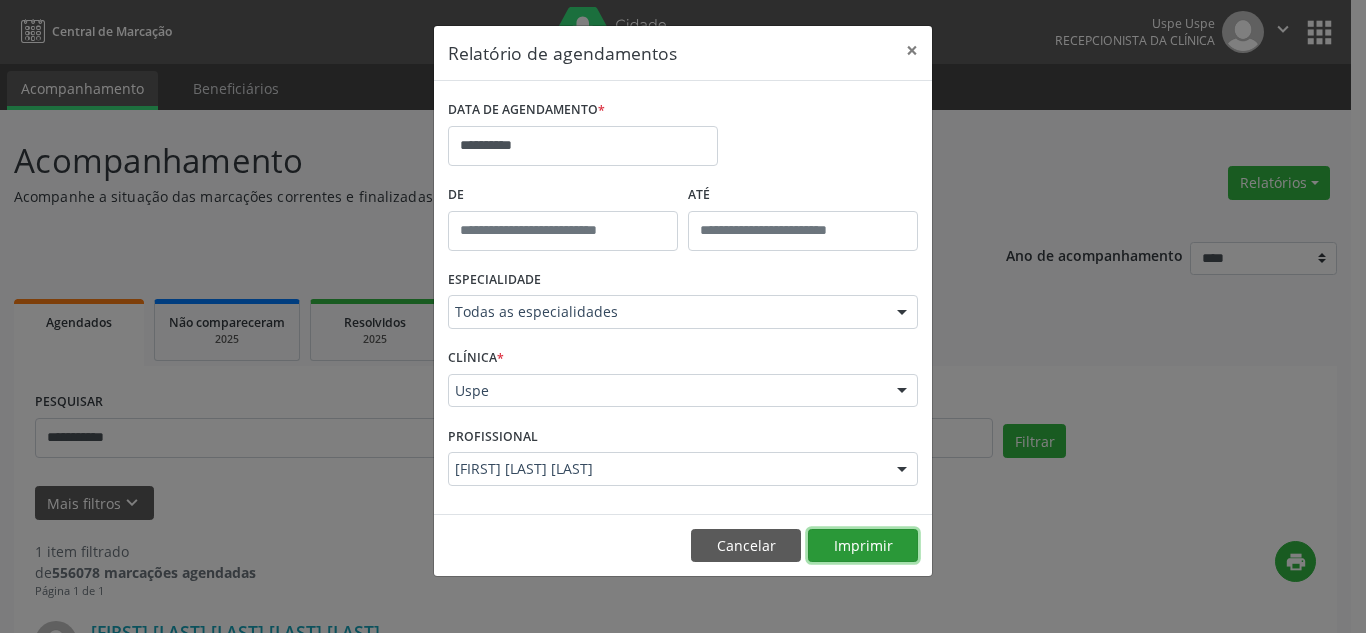click on "Imprimir" at bounding box center (863, 546) 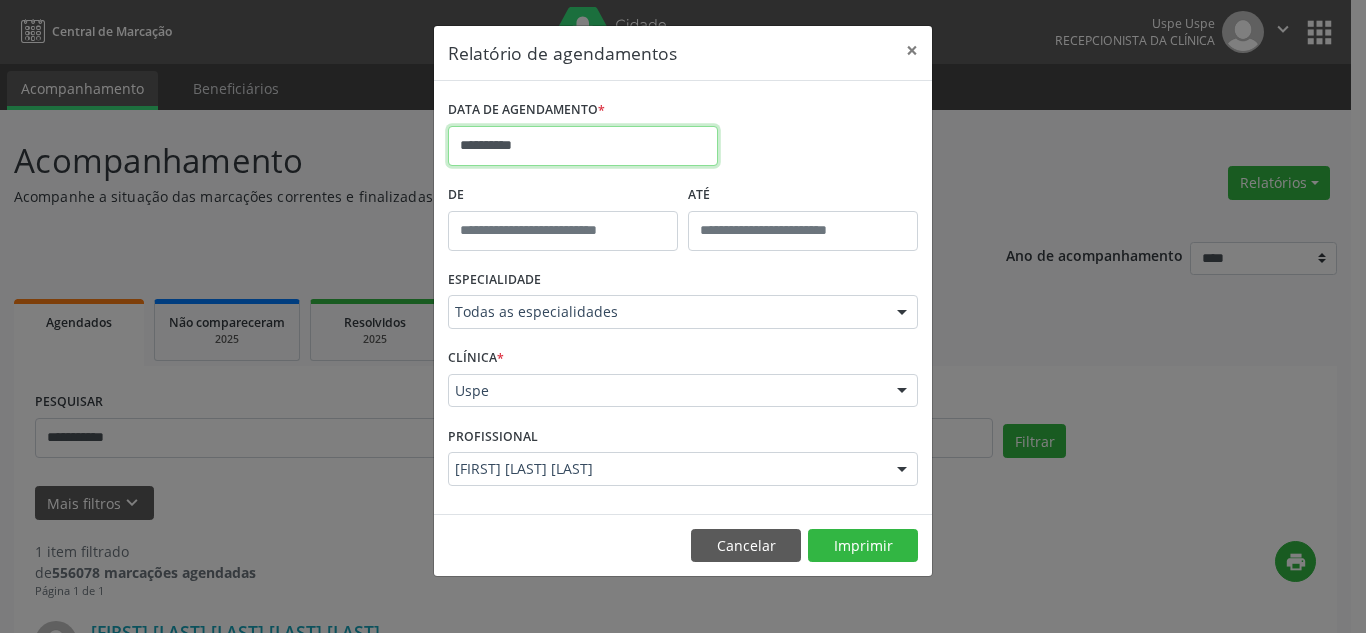 click on "**********" at bounding box center (583, 146) 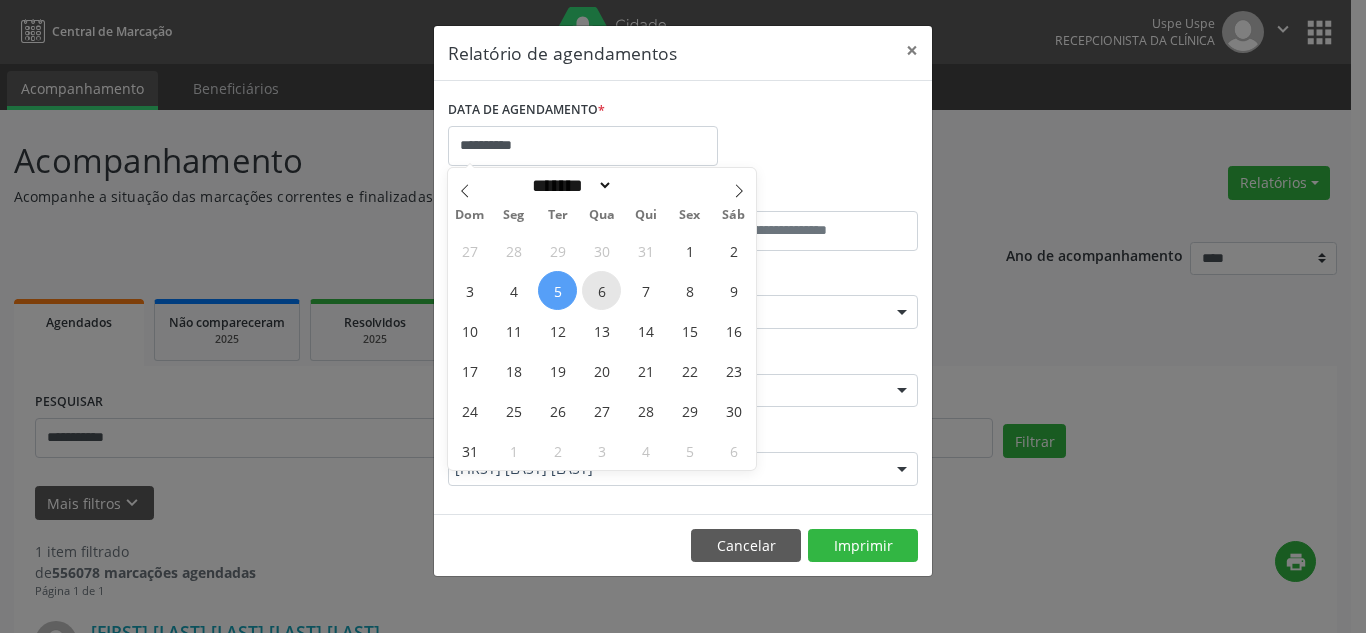 click on "6" at bounding box center (601, 290) 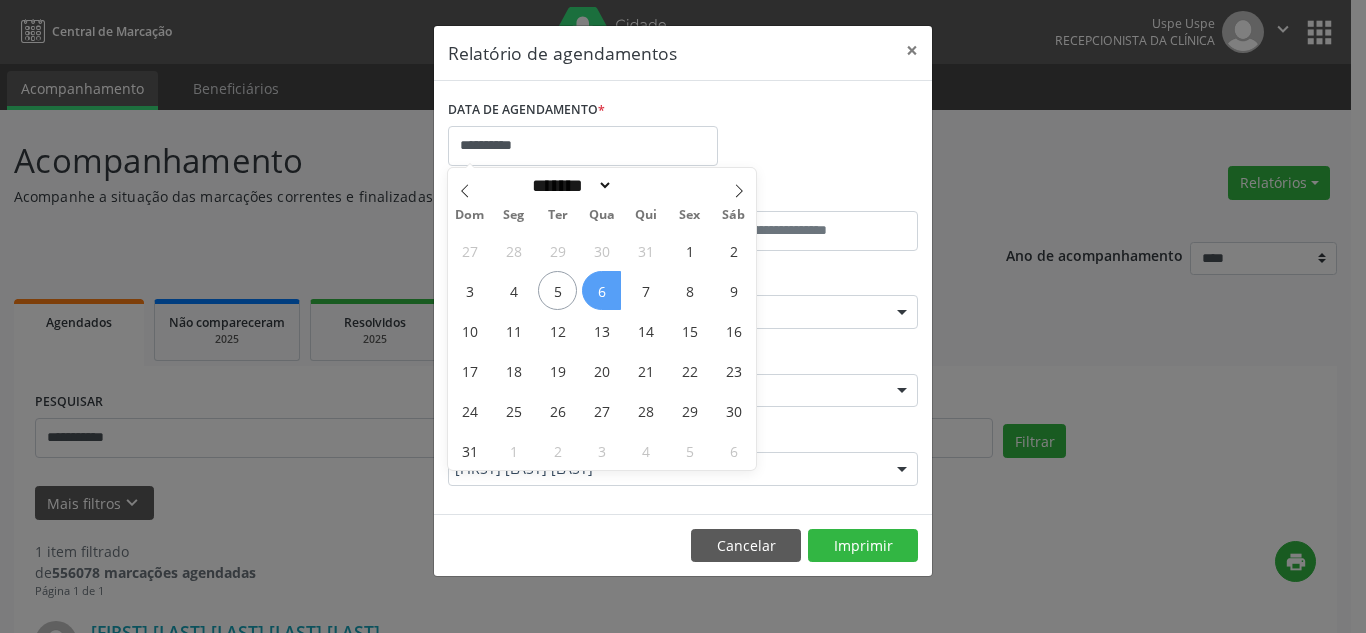 click on "6" at bounding box center [601, 290] 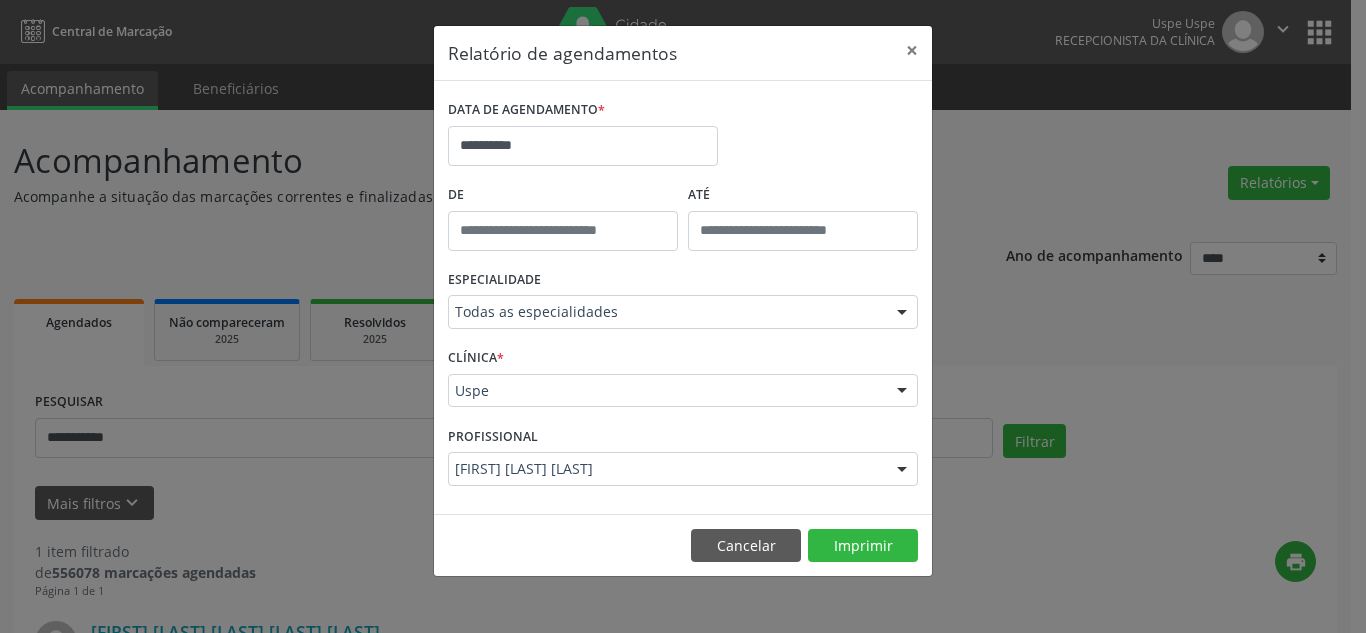 click on "[FIRST] [LAST] [LAST]" at bounding box center (683, 469) 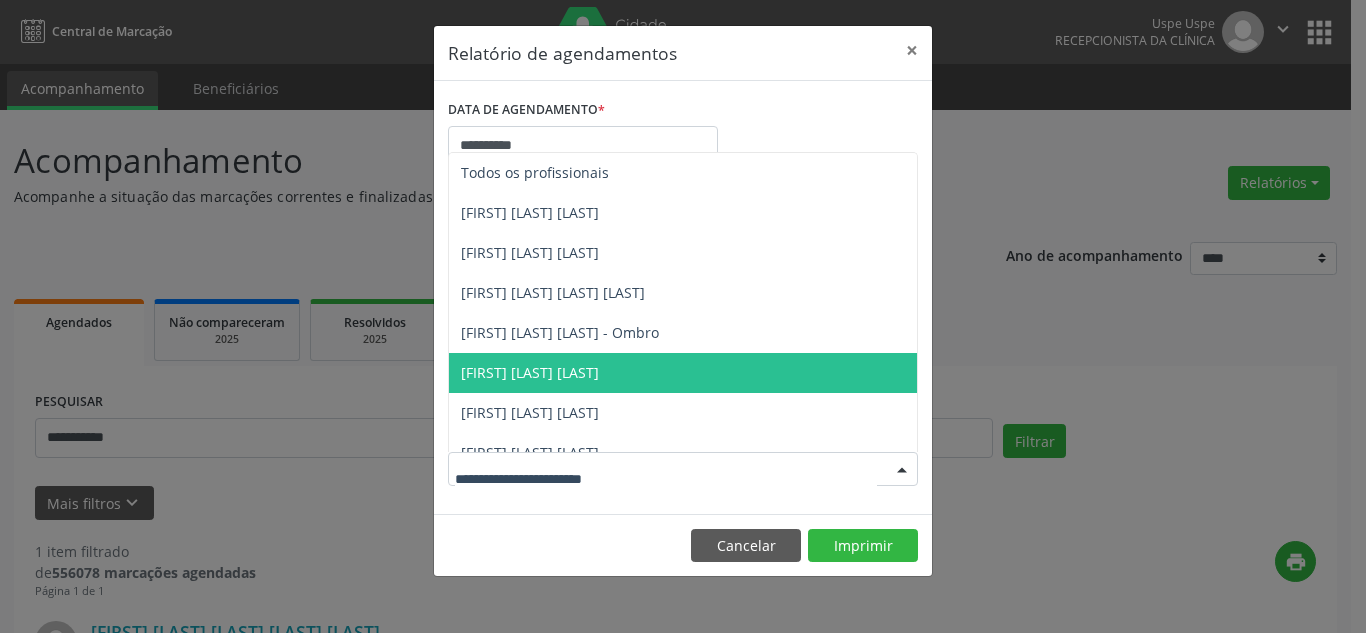 click at bounding box center [666, 479] 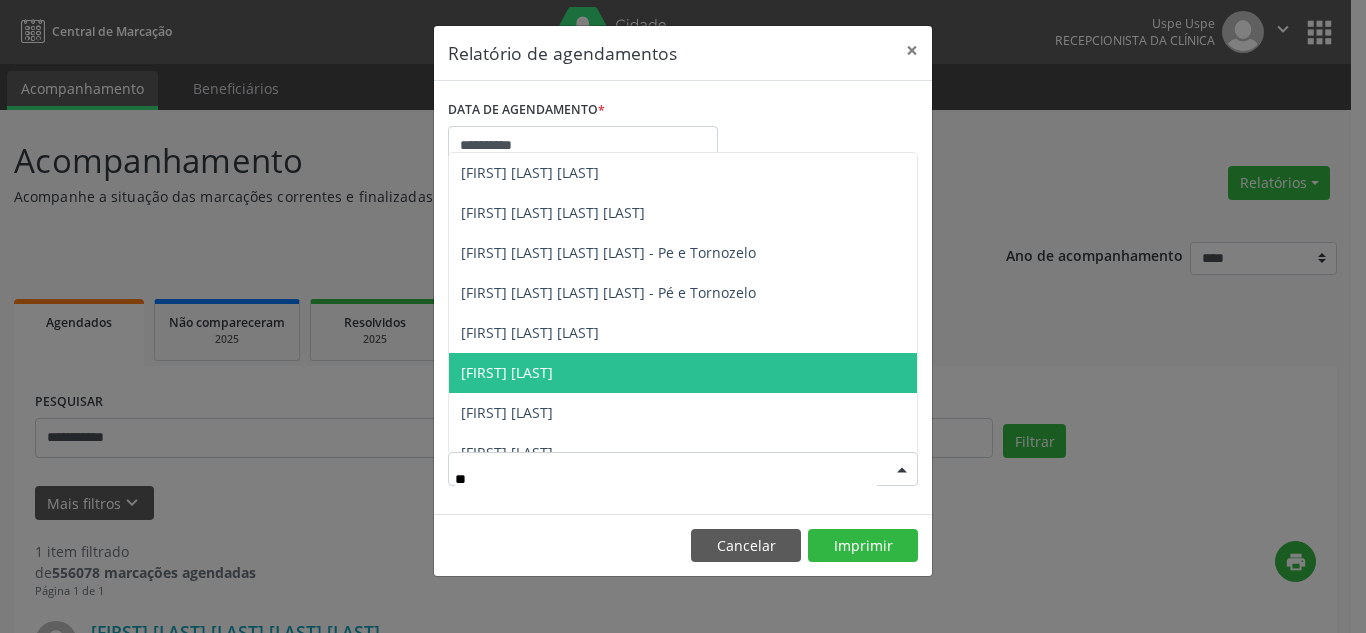 type on "***" 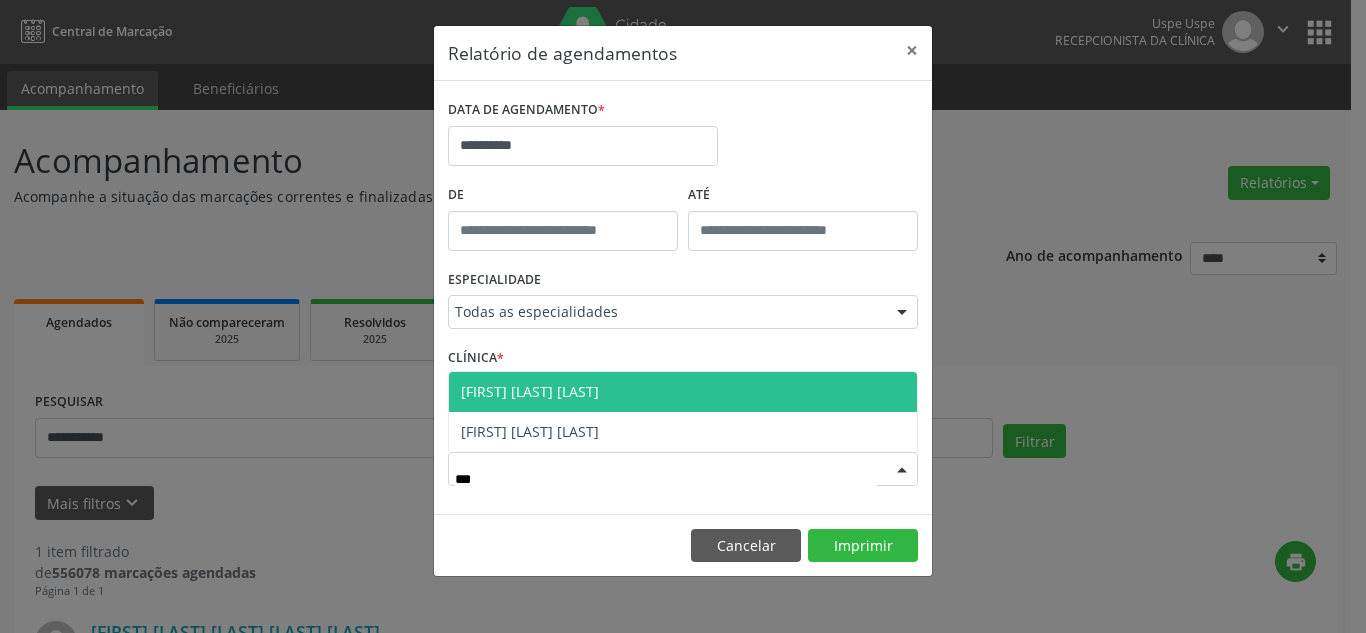 click on "[FIRST] [LAST] [LAST]" at bounding box center [530, 391] 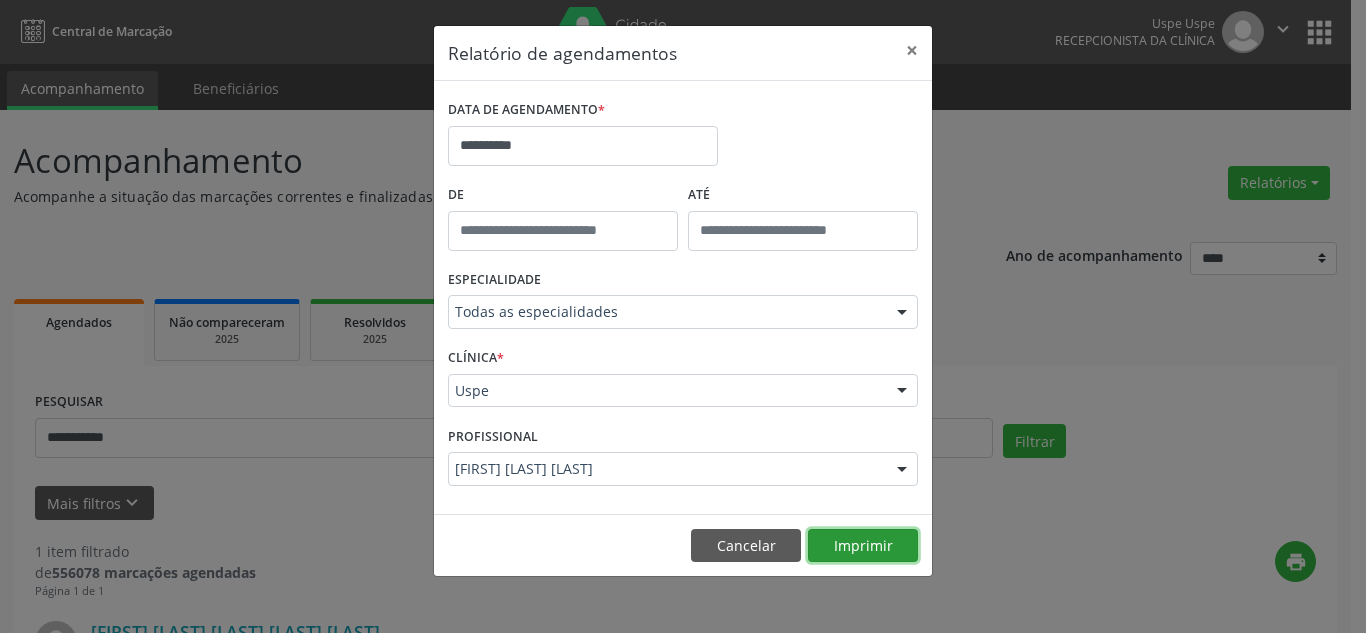 click on "Imprimir" at bounding box center [863, 546] 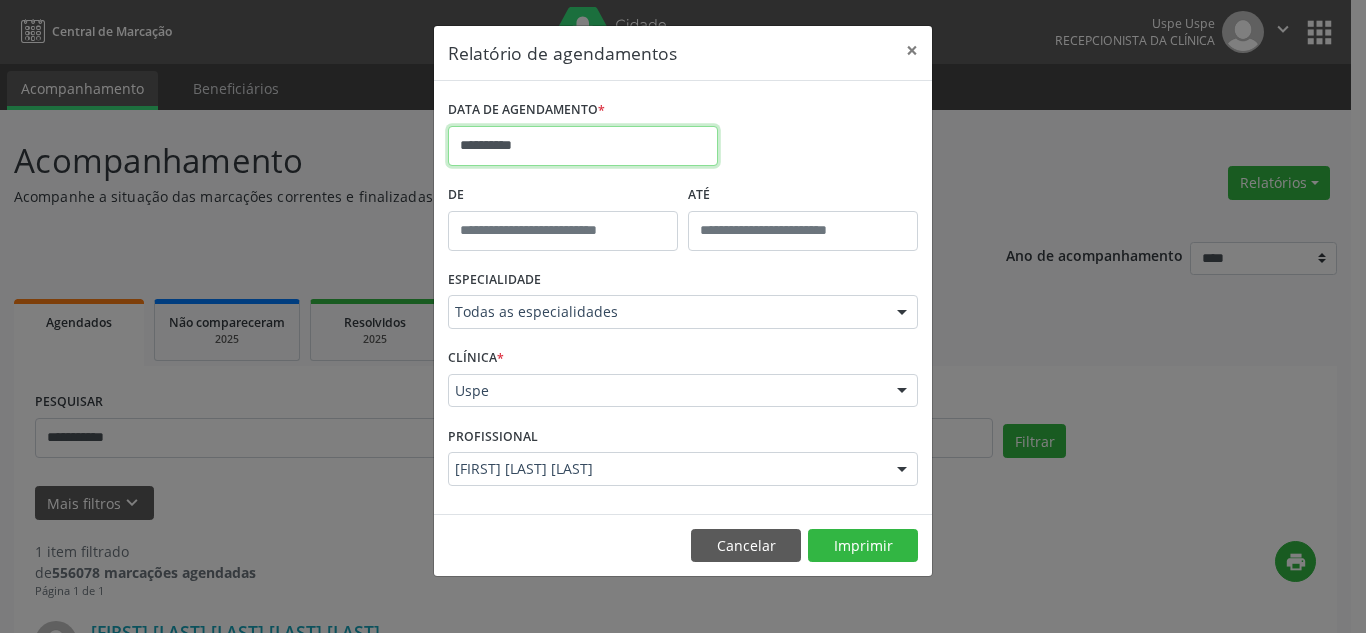 click on "**********" at bounding box center [583, 146] 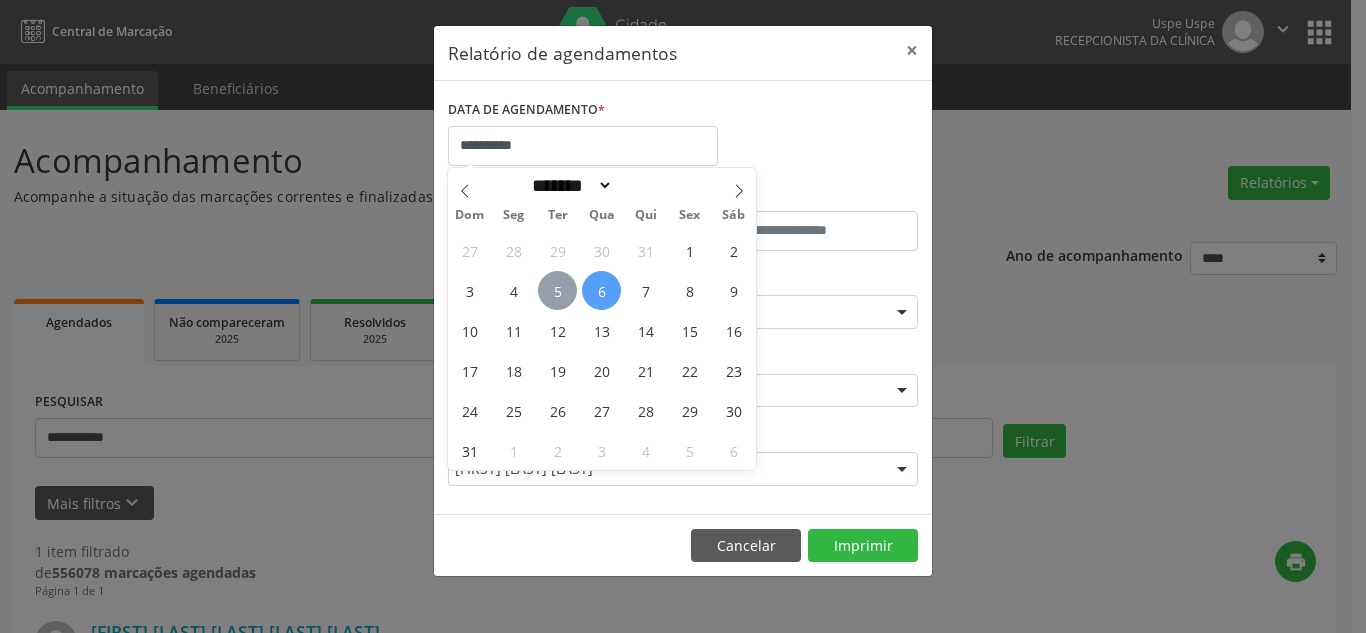 click on "5" at bounding box center (557, 290) 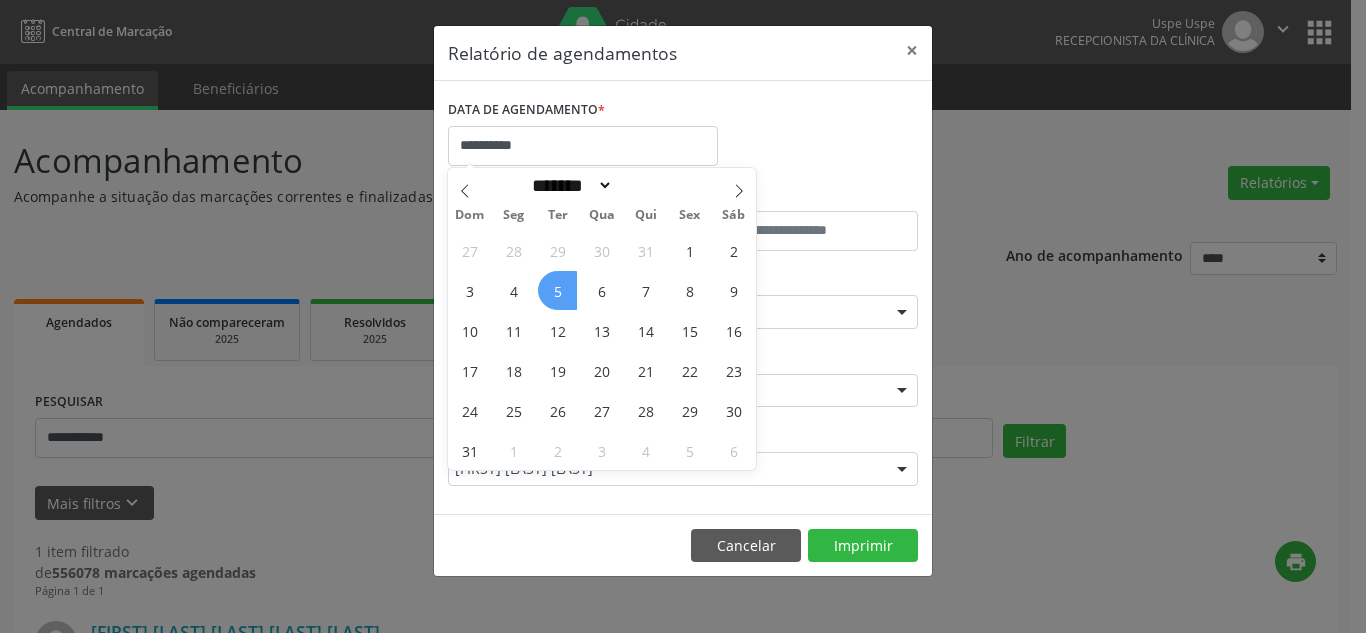click on "5" at bounding box center (557, 290) 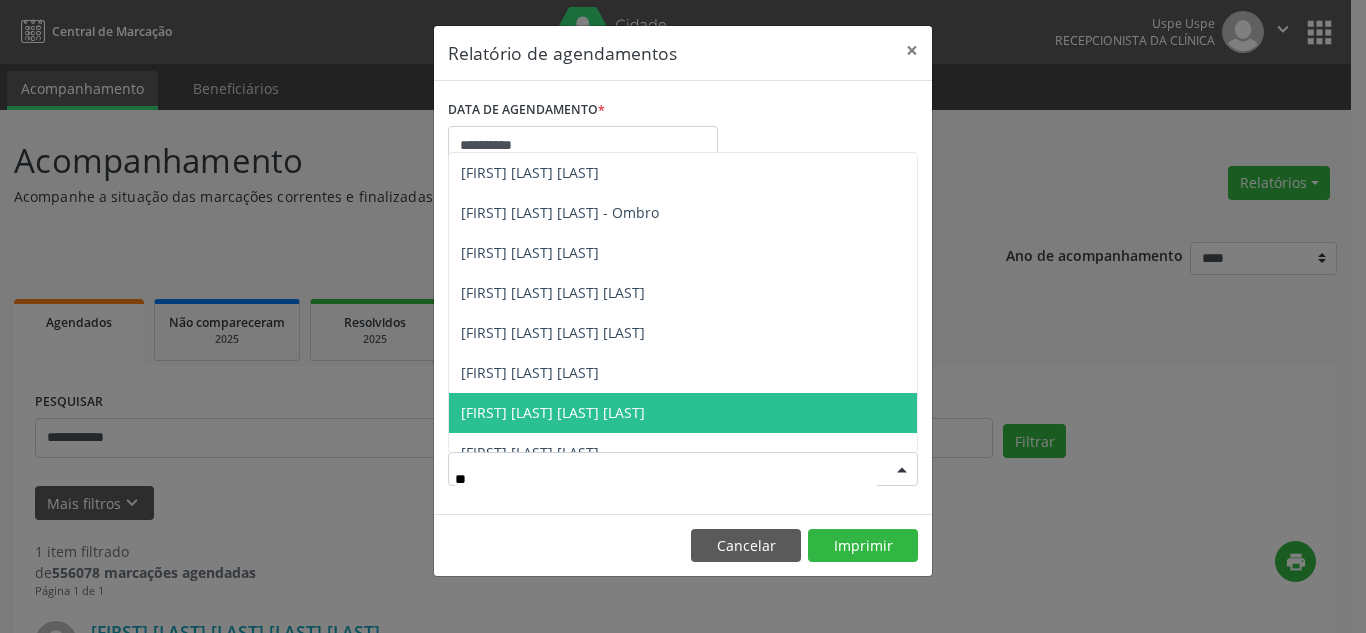 type on "***" 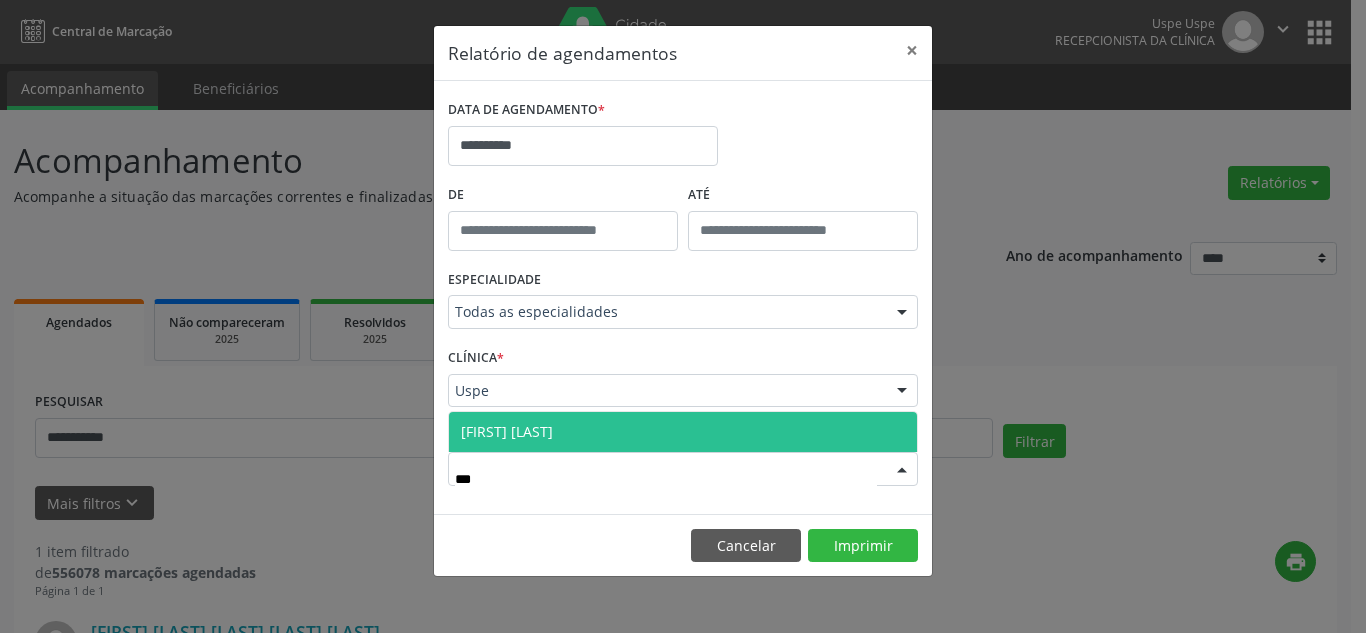 click on "[FIRST] [LAST]" at bounding box center [683, 432] 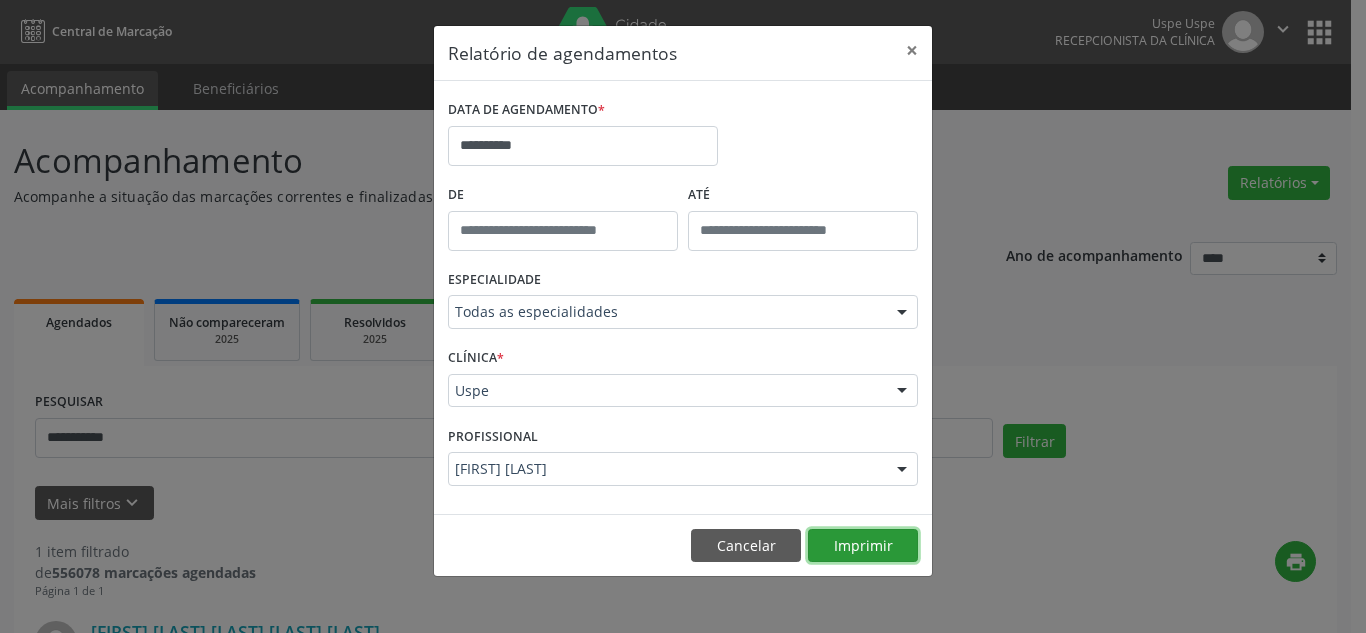 click on "Imprimir" at bounding box center (863, 546) 